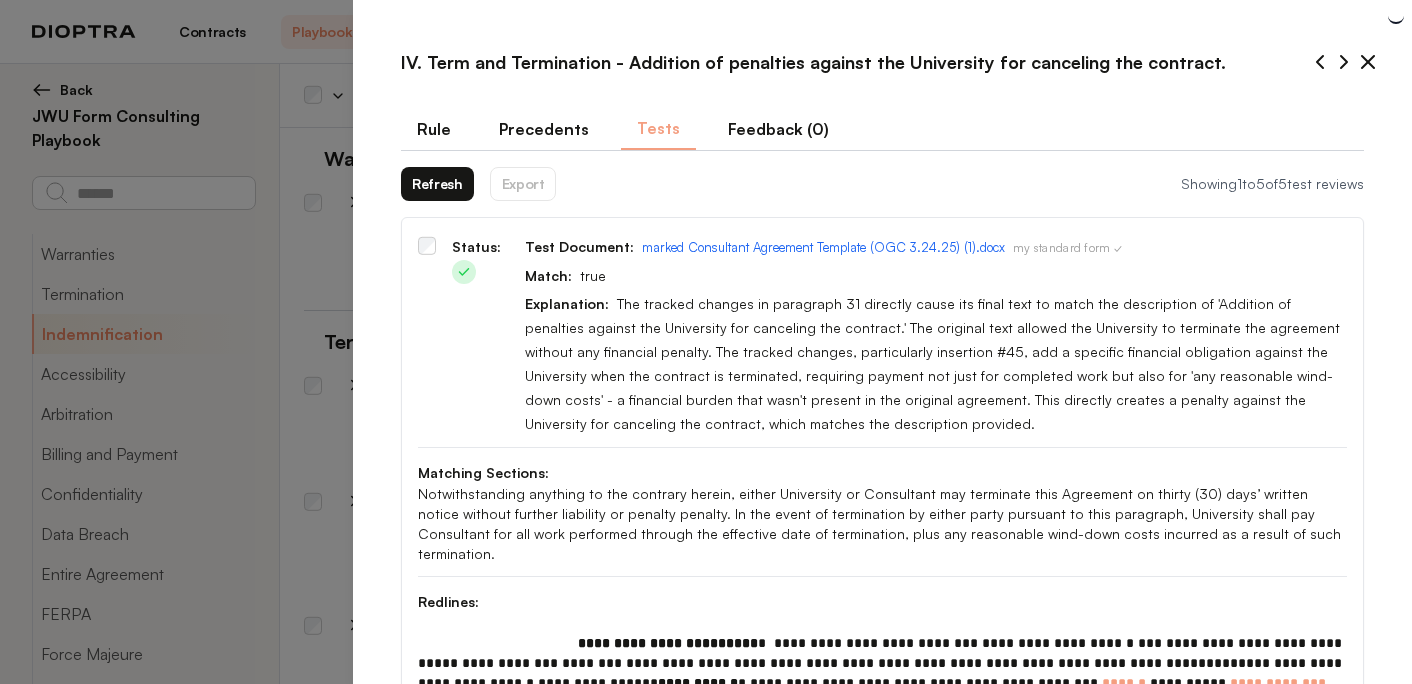 select on "*******" 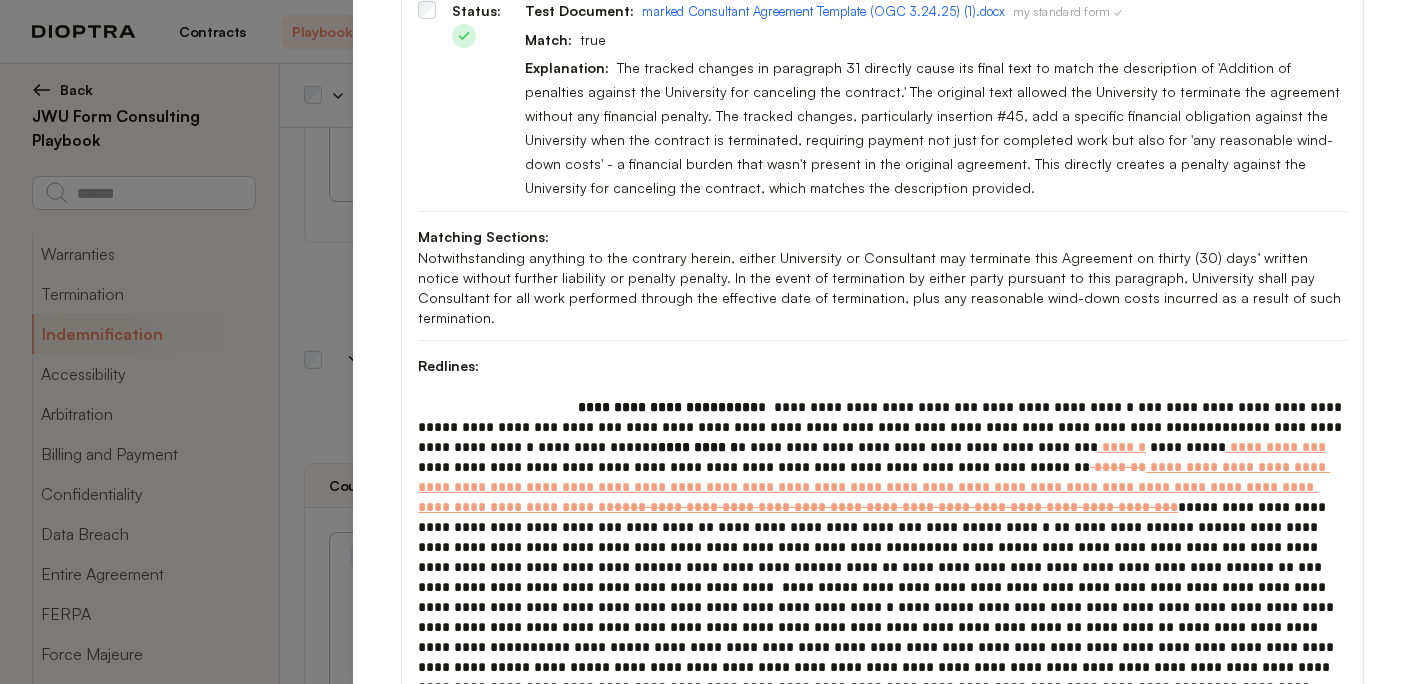 scroll, scrollTop: 0, scrollLeft: 0, axis: both 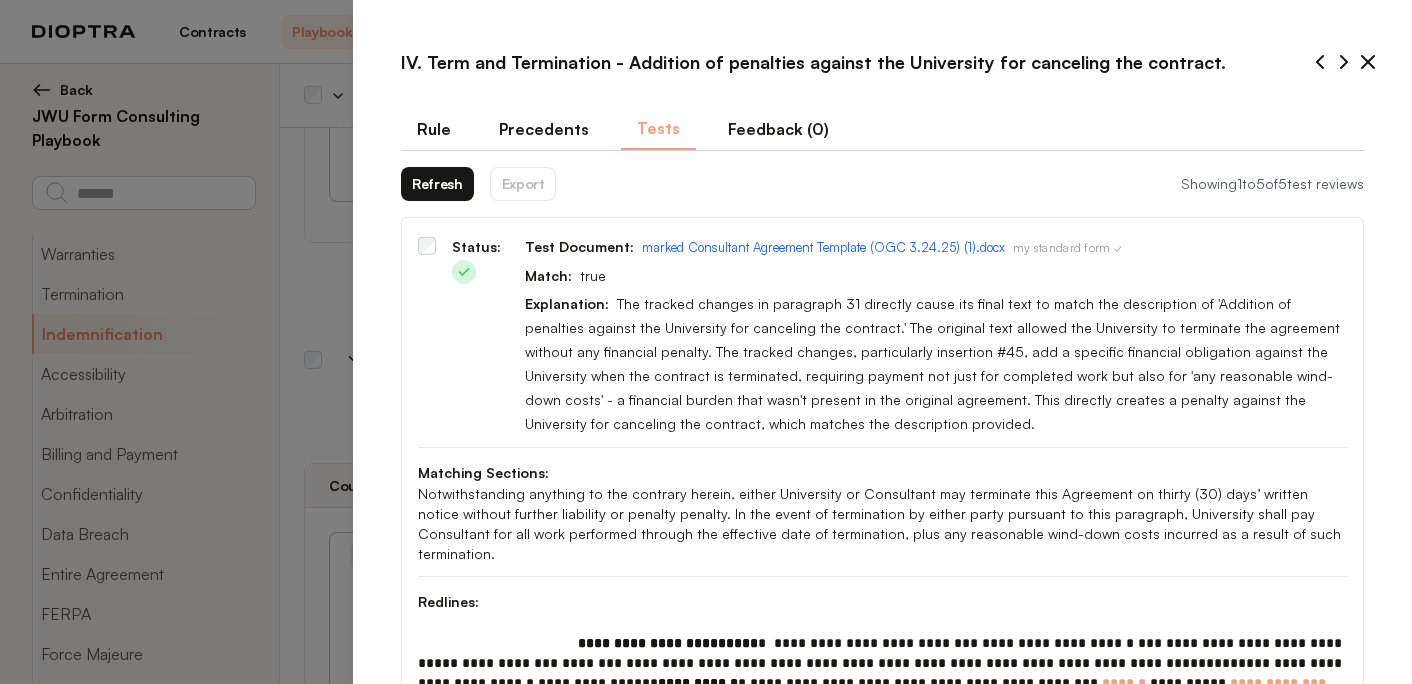 click 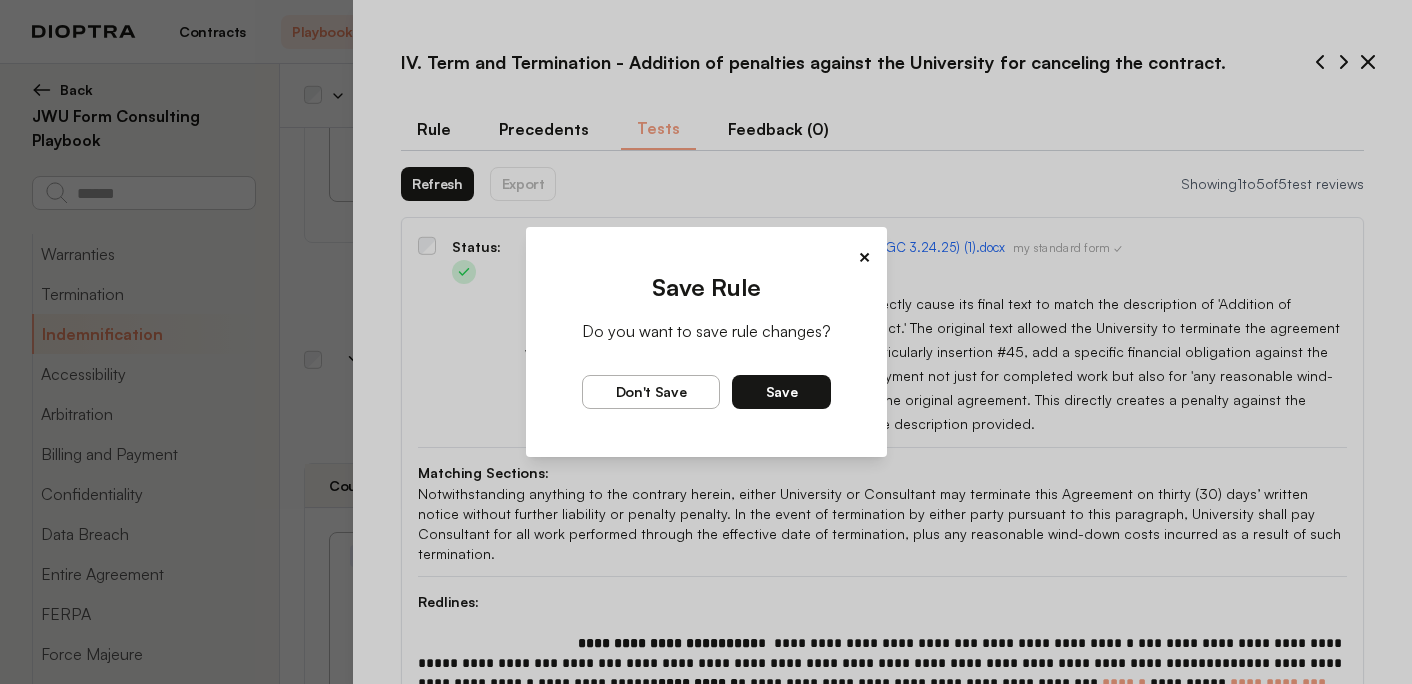 click on "Save" at bounding box center [781, 392] 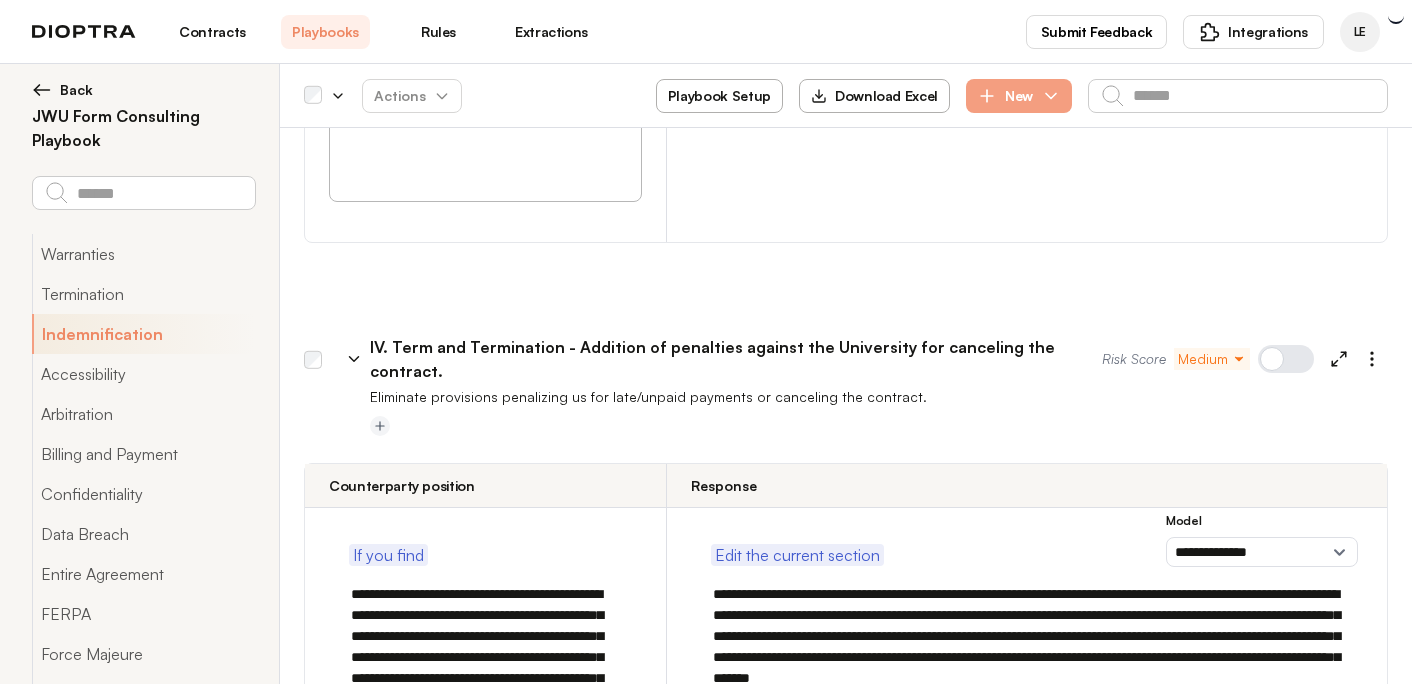 click 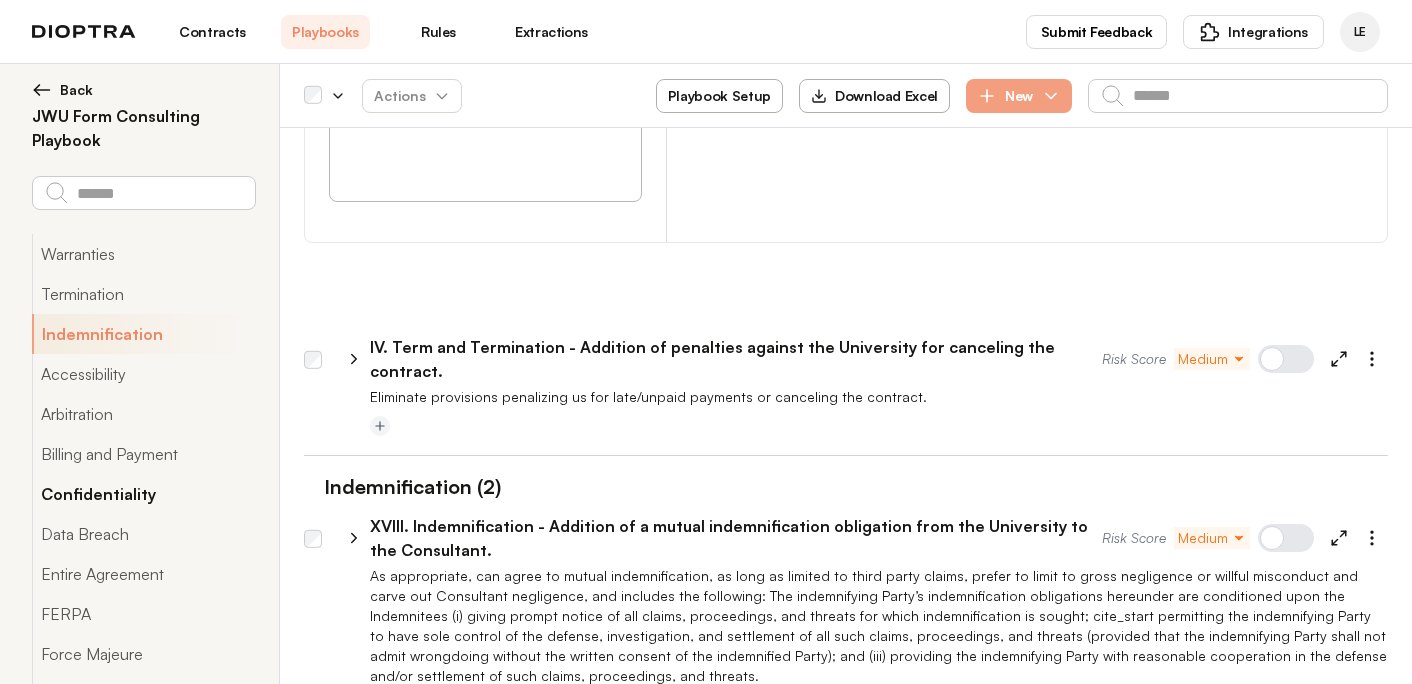 click on "Confidentiality" at bounding box center (143, 494) 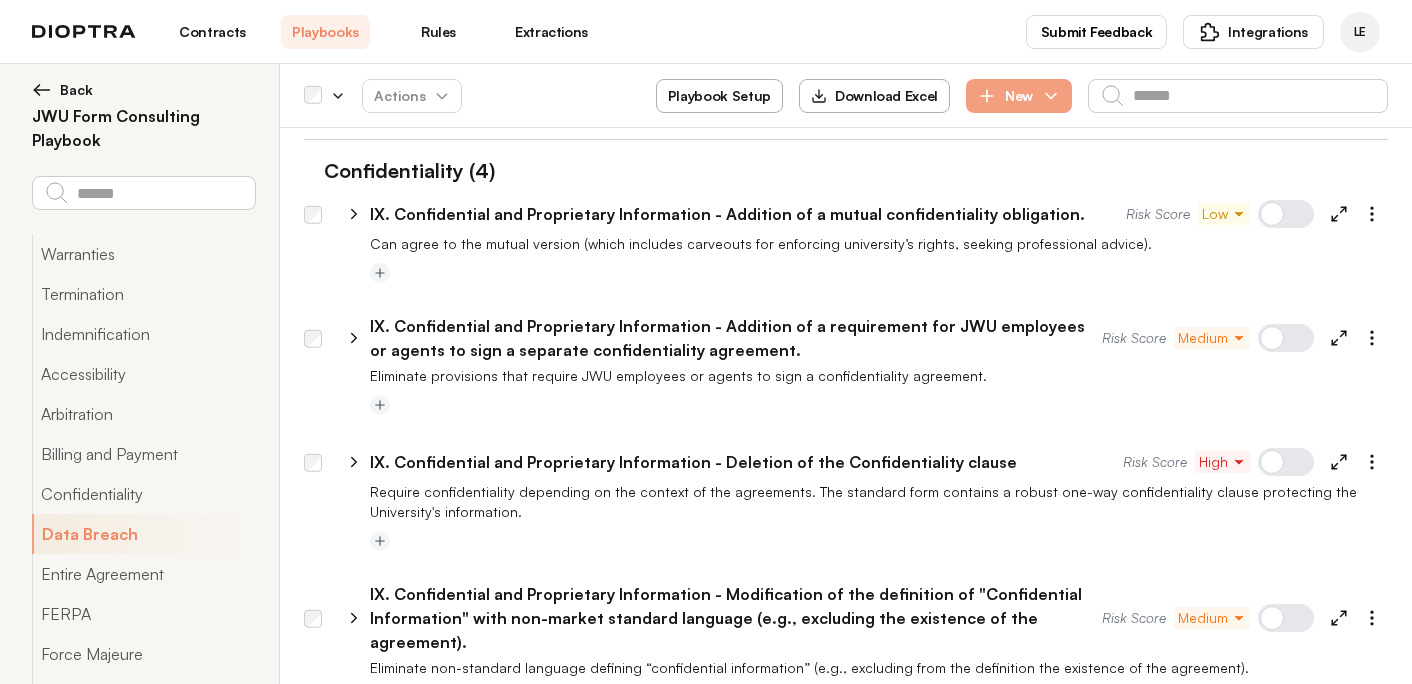 scroll, scrollTop: 4095, scrollLeft: 0, axis: vertical 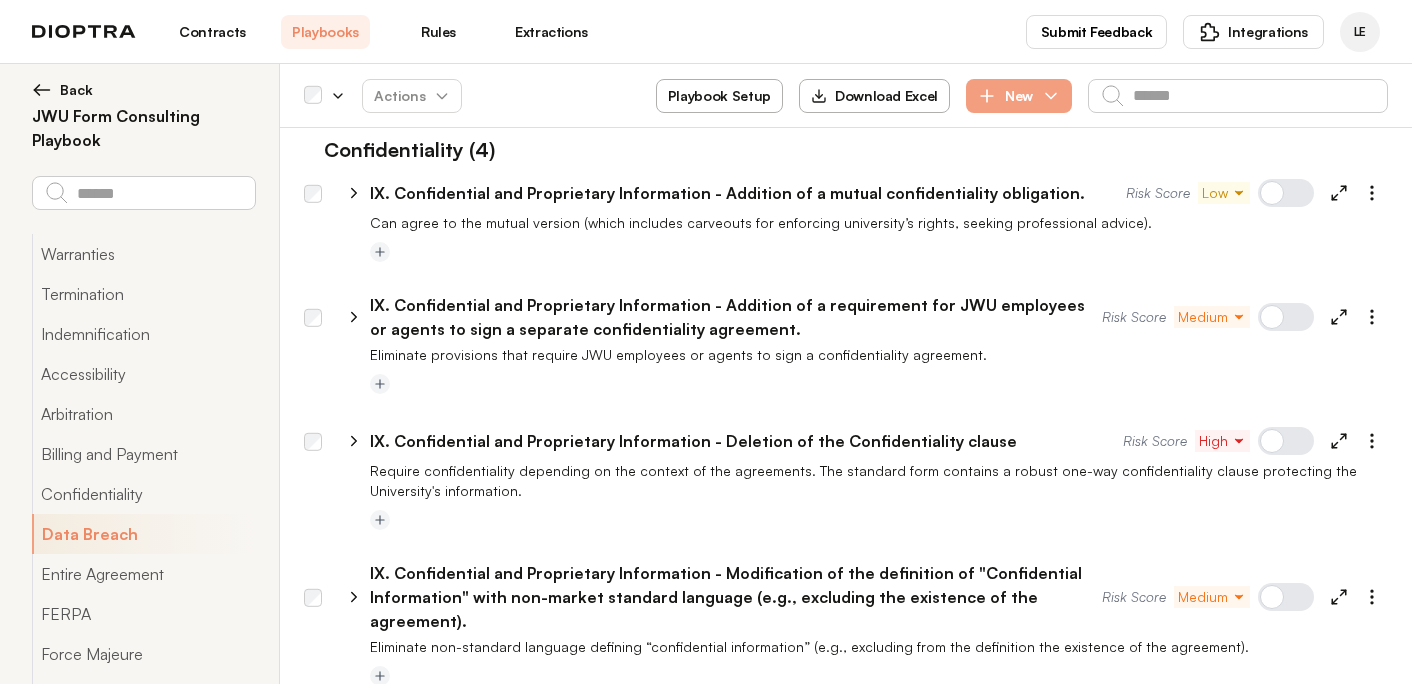 click 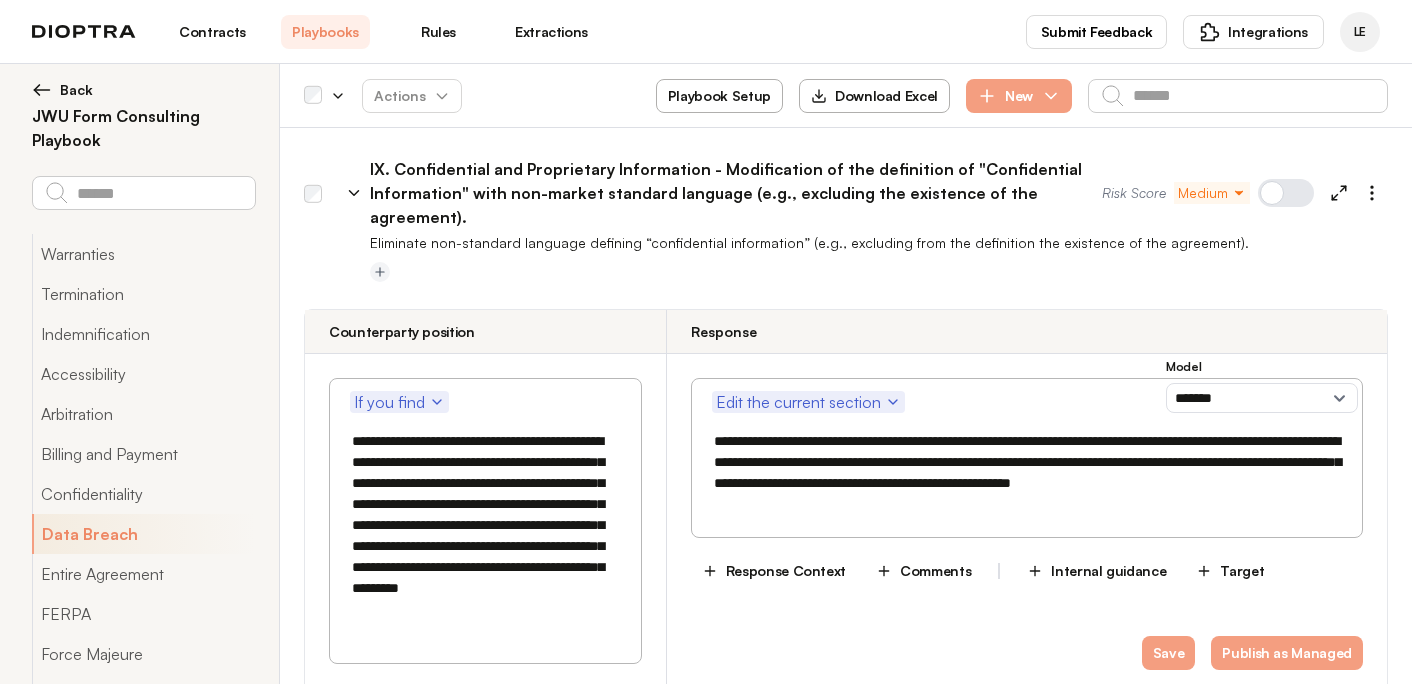 scroll, scrollTop: 4509, scrollLeft: 0, axis: vertical 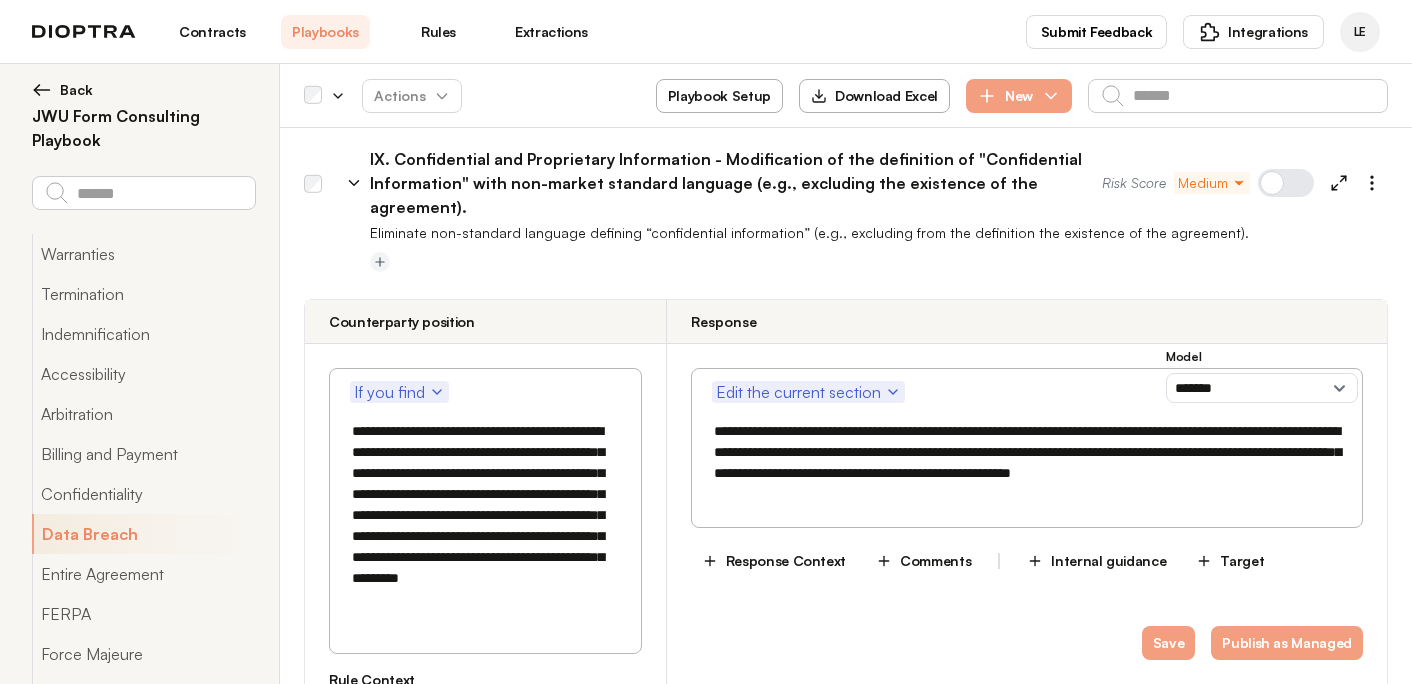 click on "**********" at bounding box center [485, 515] 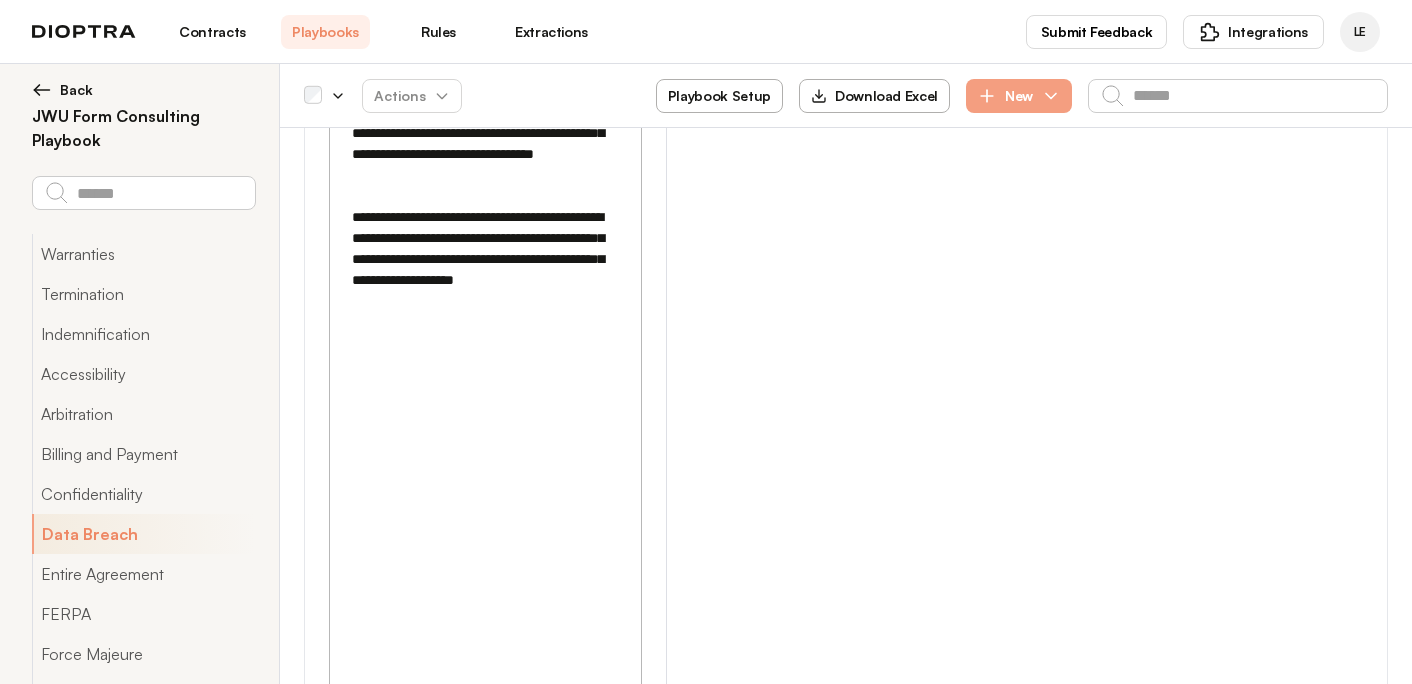 scroll, scrollTop: 7178, scrollLeft: 0, axis: vertical 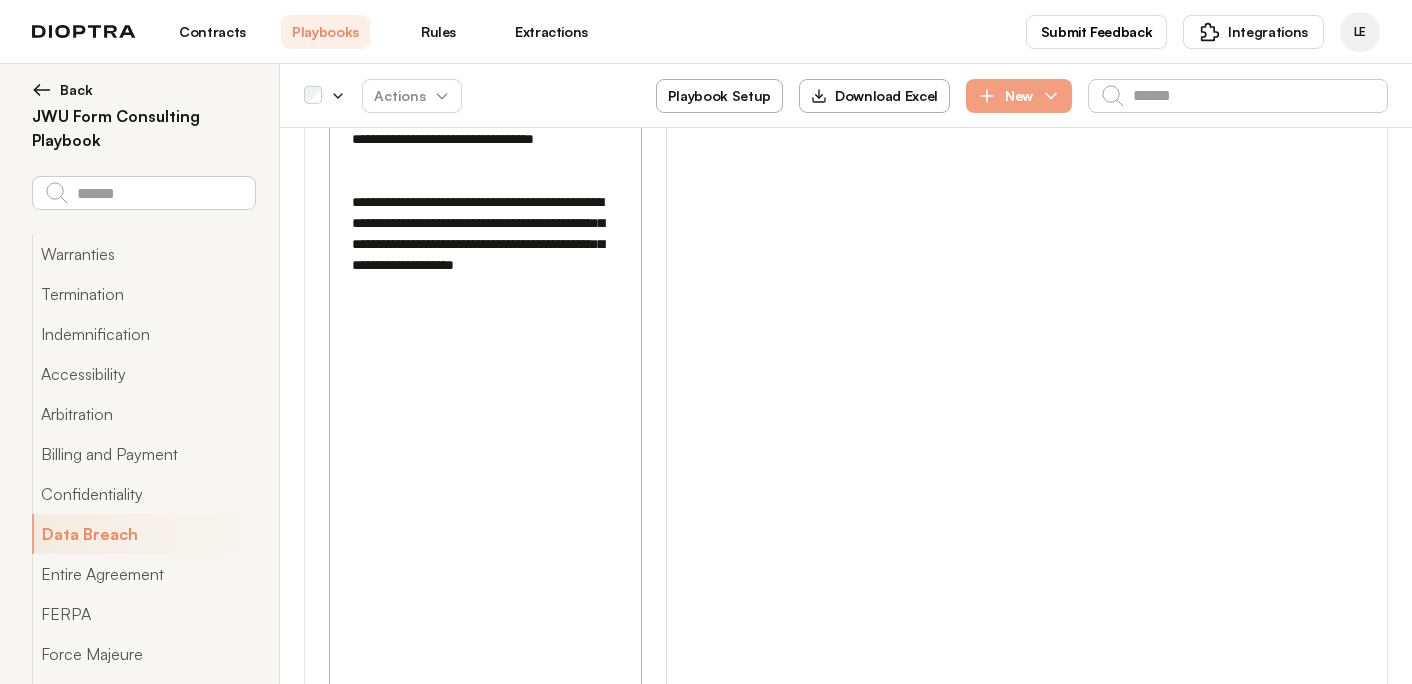 type on "**********" 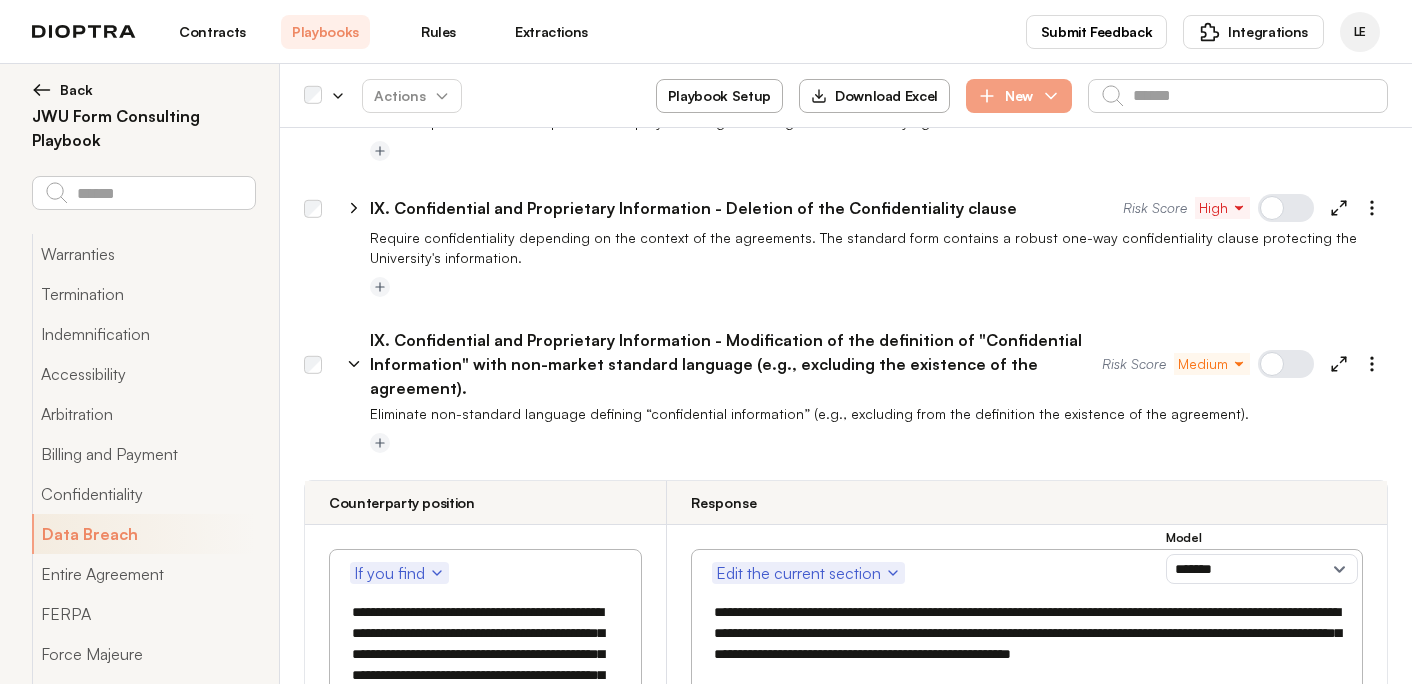 scroll, scrollTop: 4329, scrollLeft: 0, axis: vertical 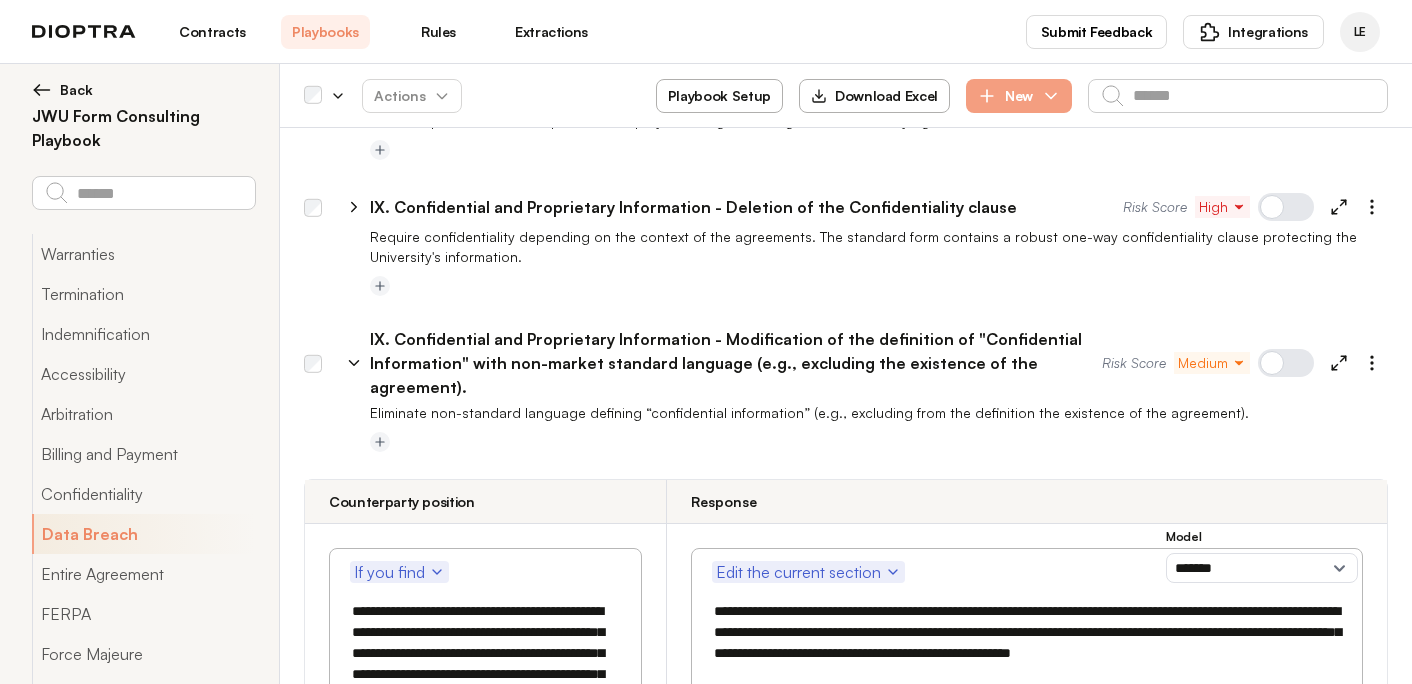type on "**********" 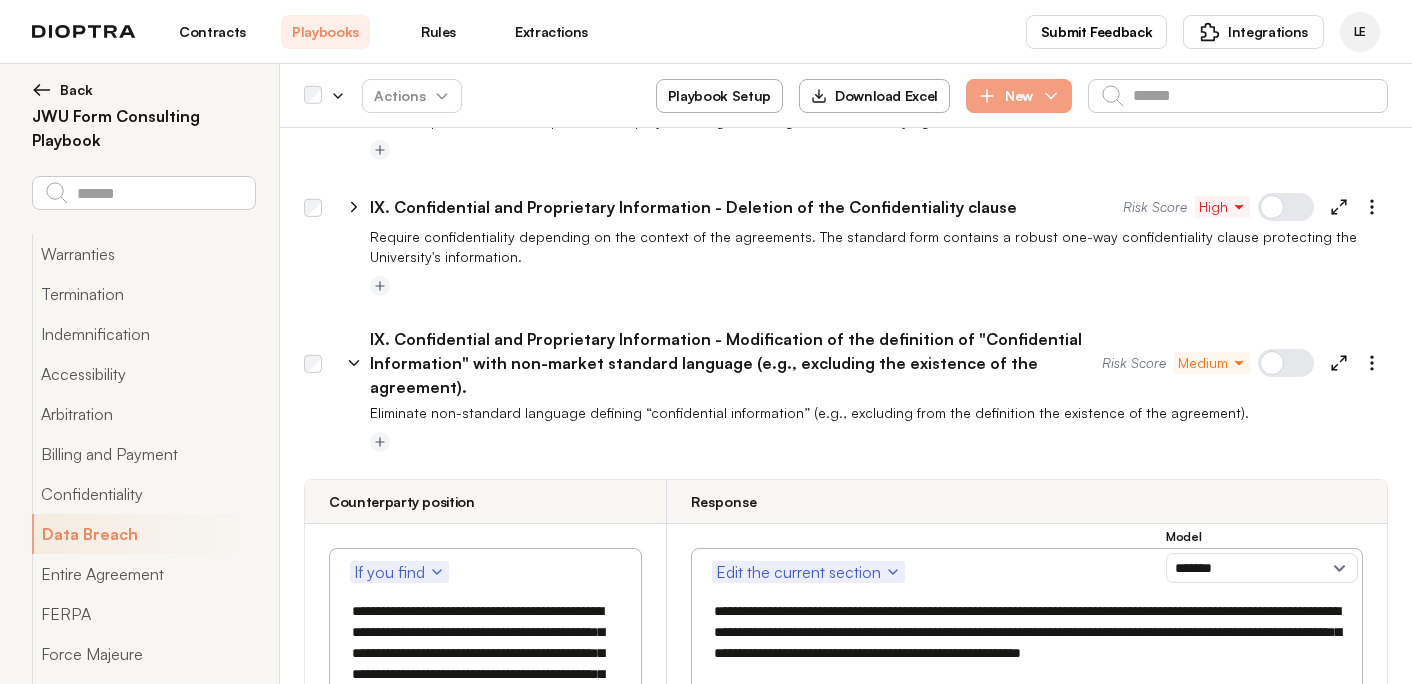 type on "**********" 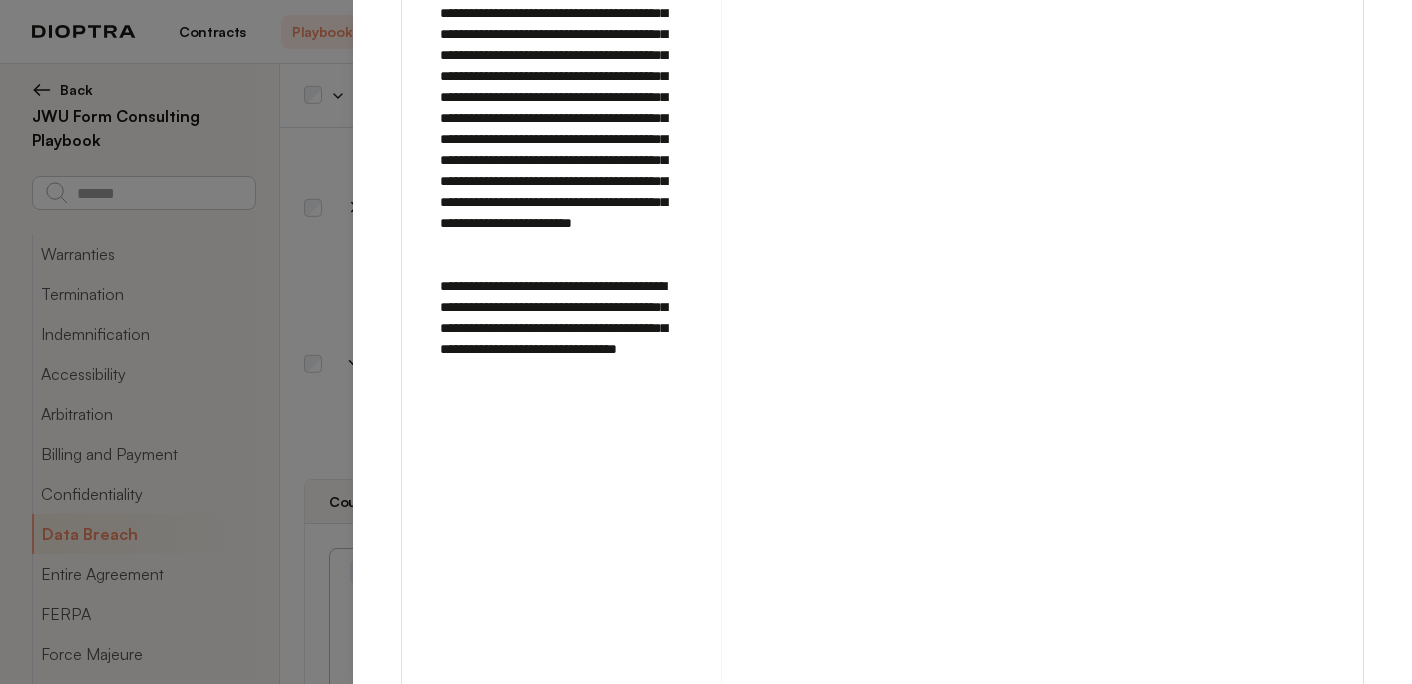 scroll, scrollTop: 3023, scrollLeft: 0, axis: vertical 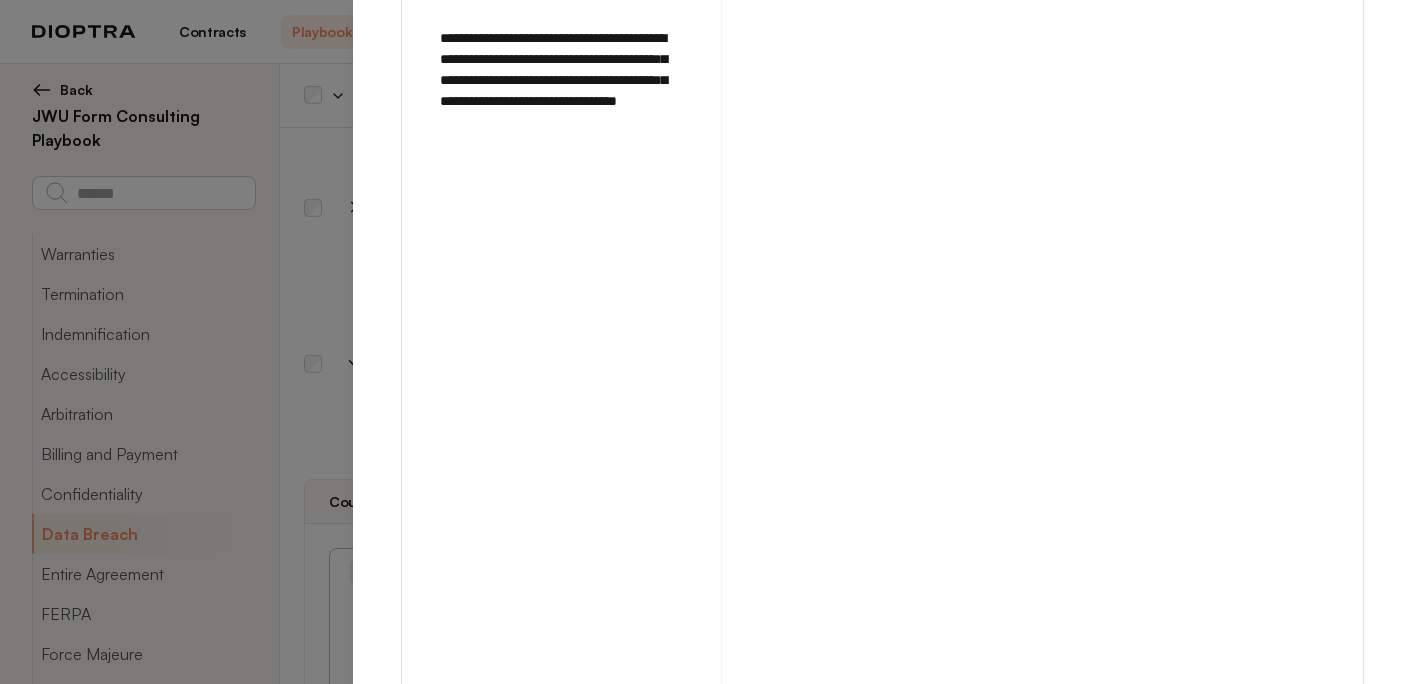 click at bounding box center [1268, 1003] 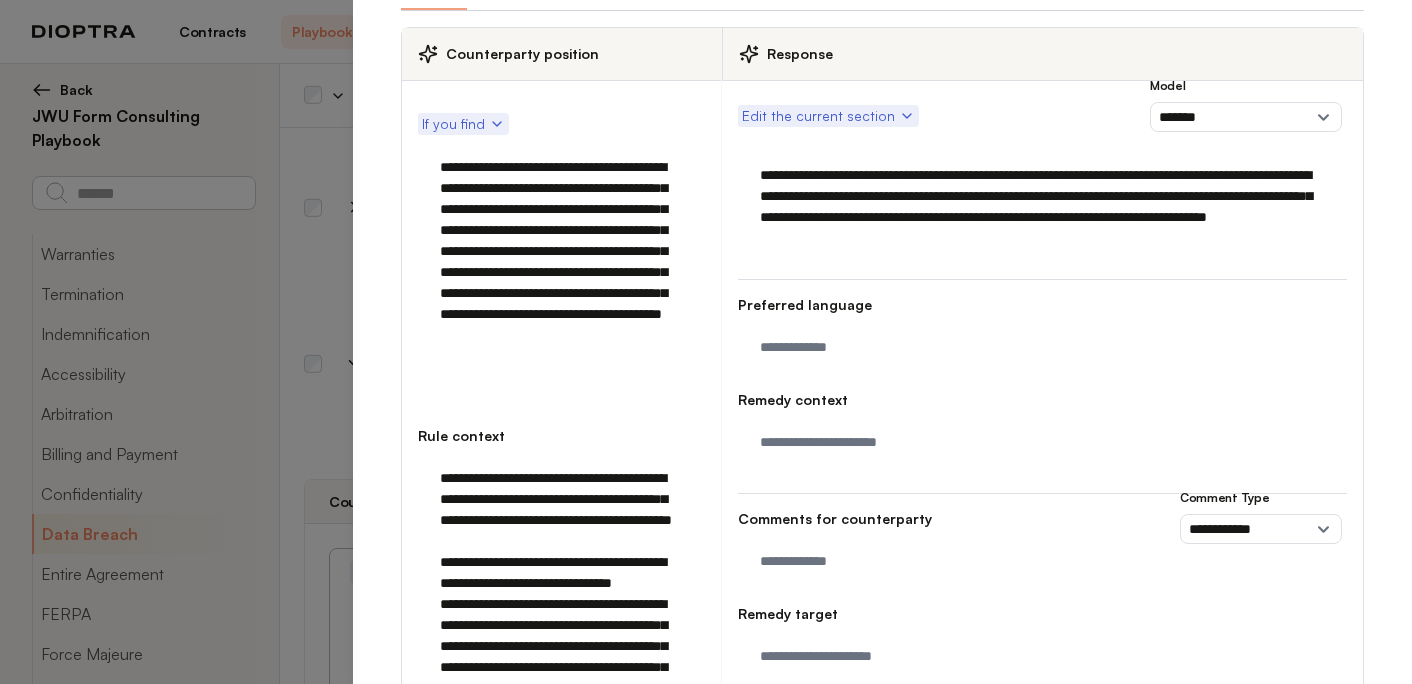 scroll, scrollTop: 122, scrollLeft: 0, axis: vertical 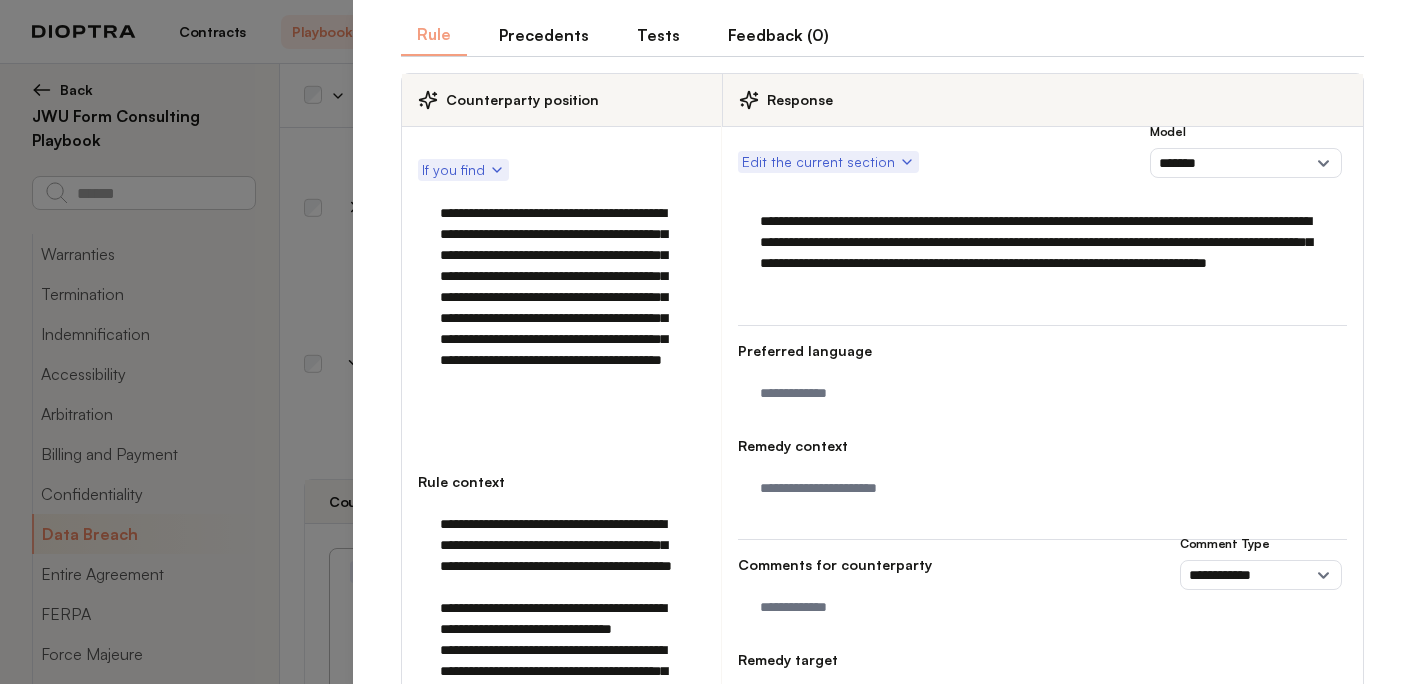 click on "**********" at bounding box center (1042, 253) 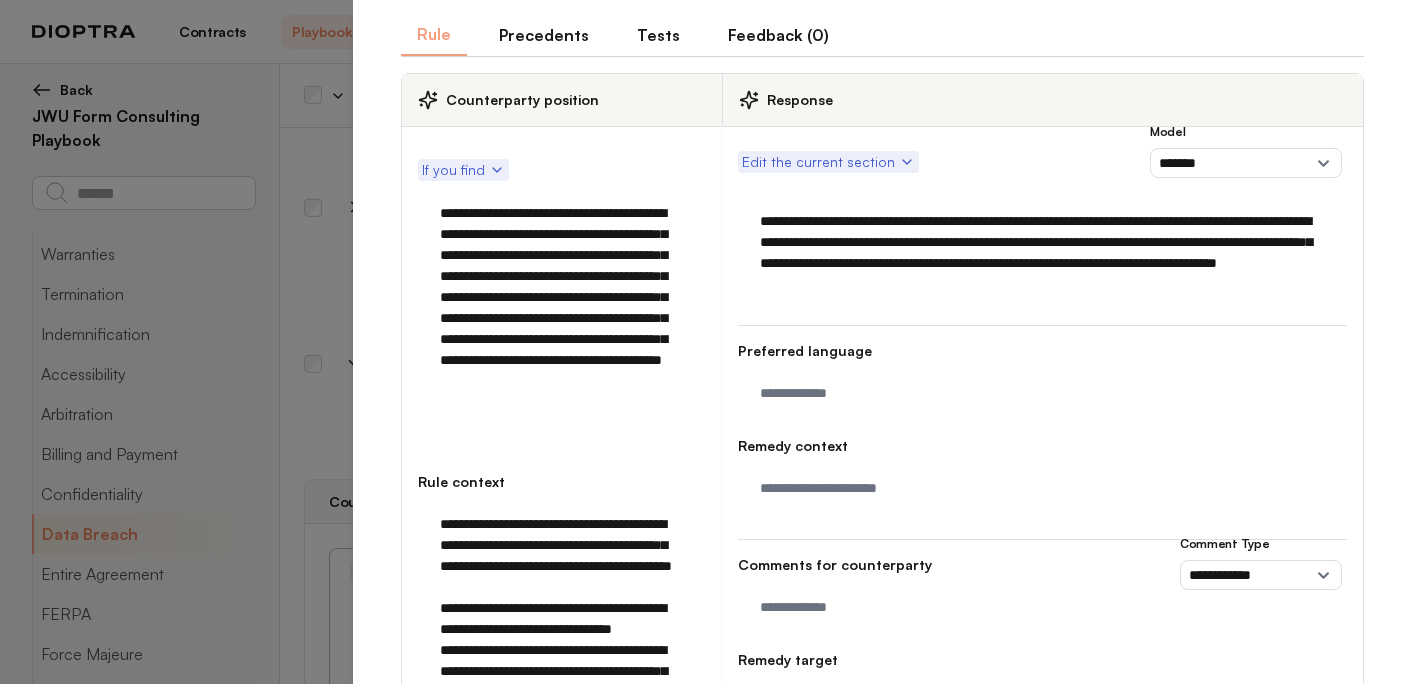 scroll, scrollTop: 0, scrollLeft: 0, axis: both 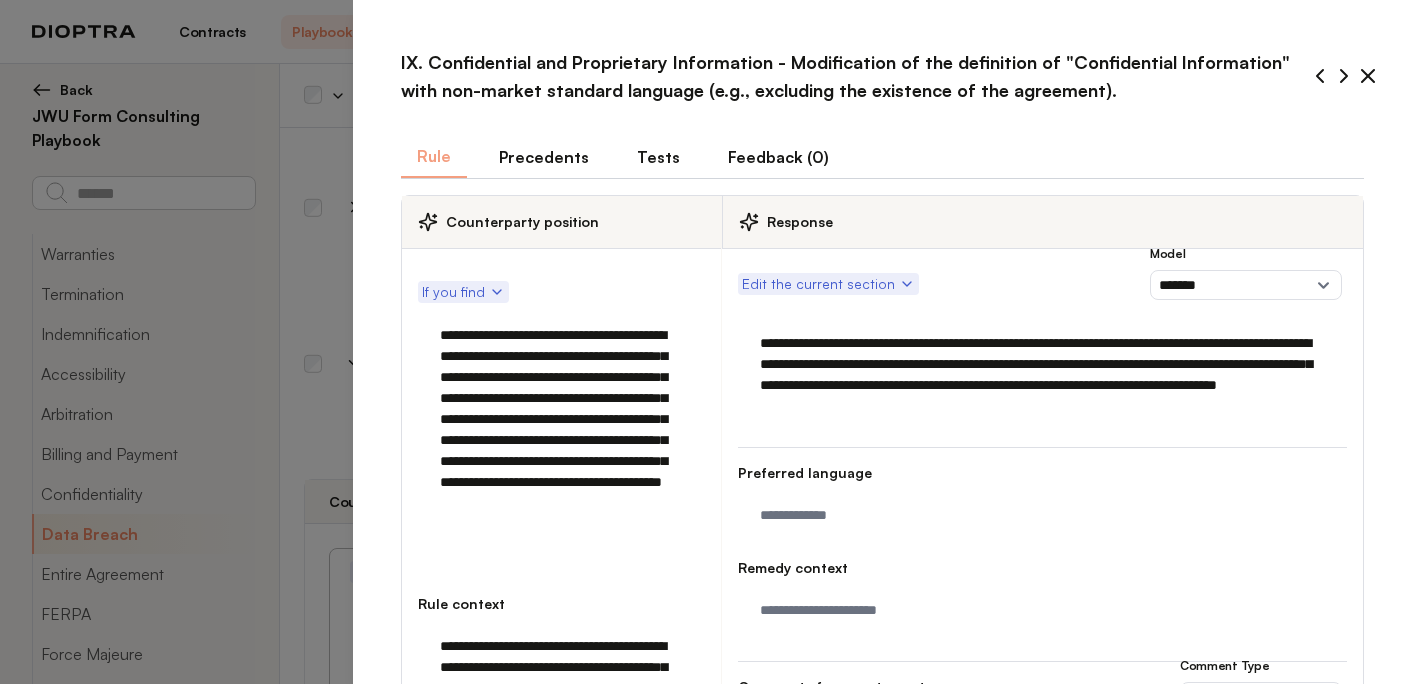 type on "**********" 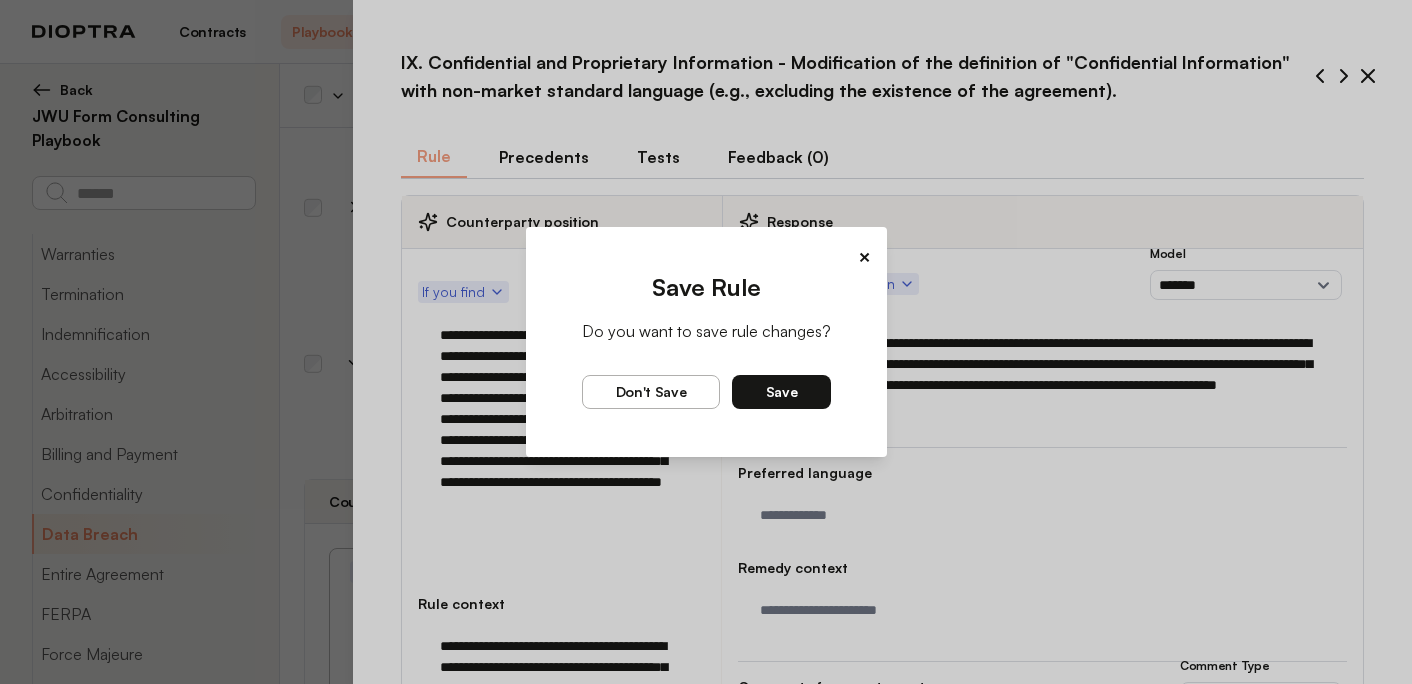 click on "Save" at bounding box center (781, 392) 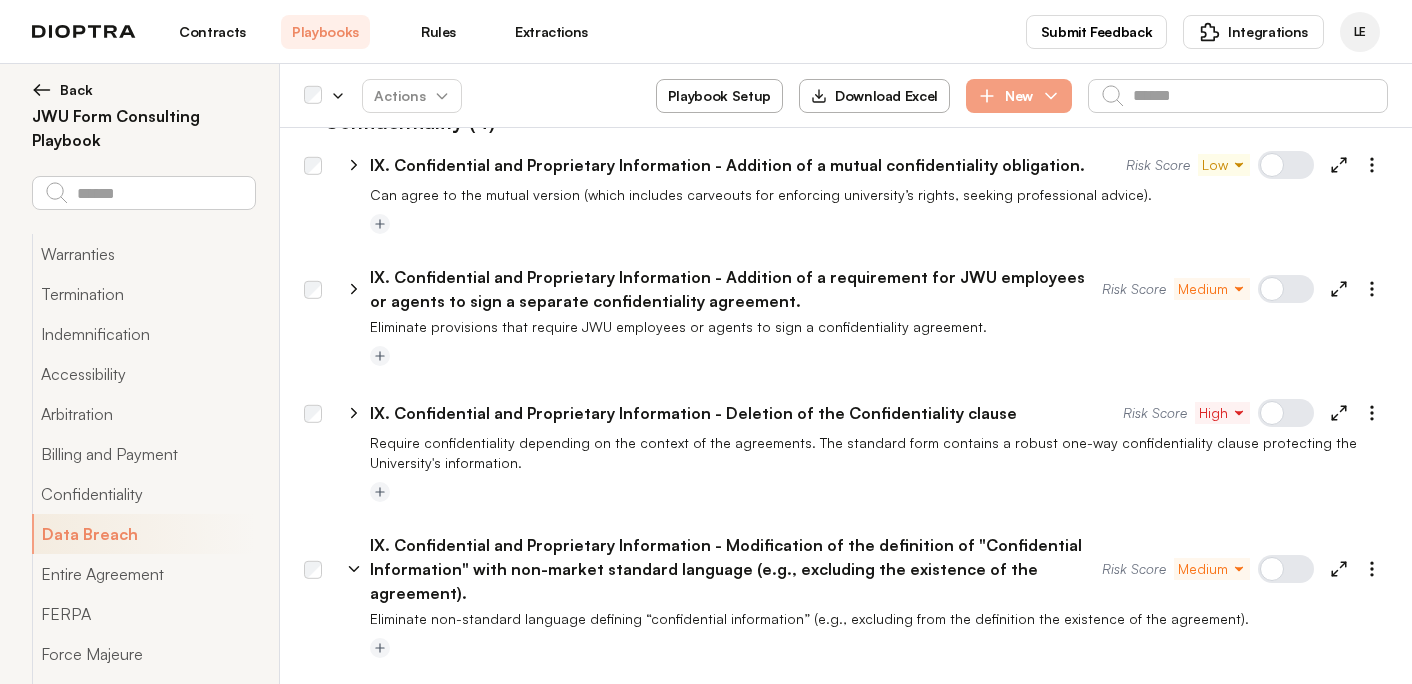 scroll, scrollTop: 4057, scrollLeft: 0, axis: vertical 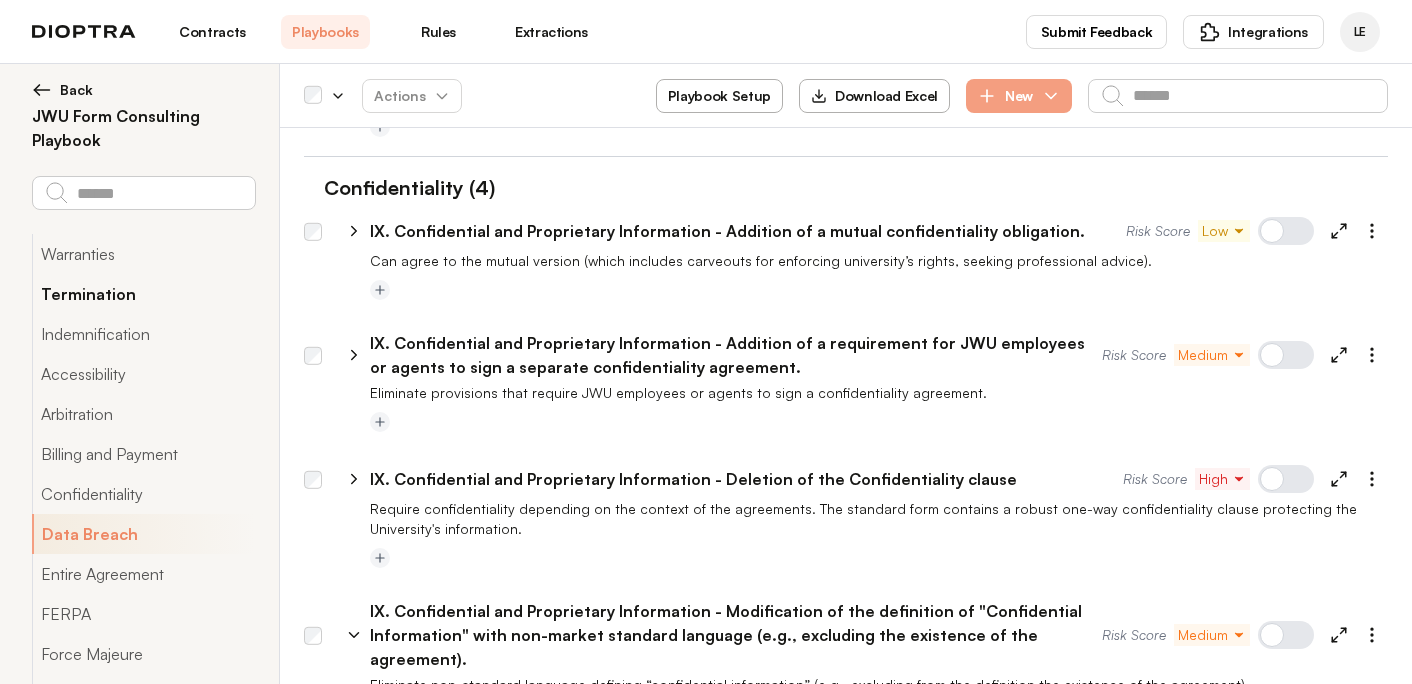 click on "Termination" at bounding box center [143, 294] 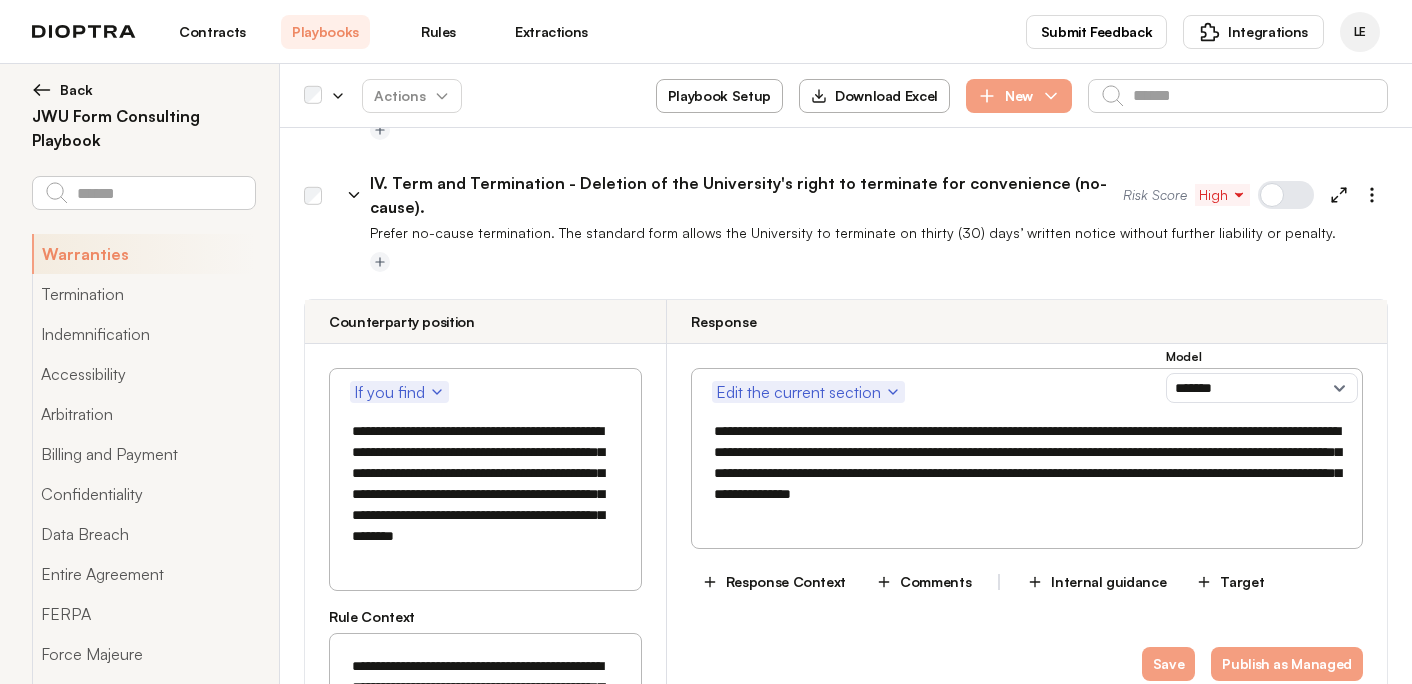scroll, scrollTop: 699, scrollLeft: 0, axis: vertical 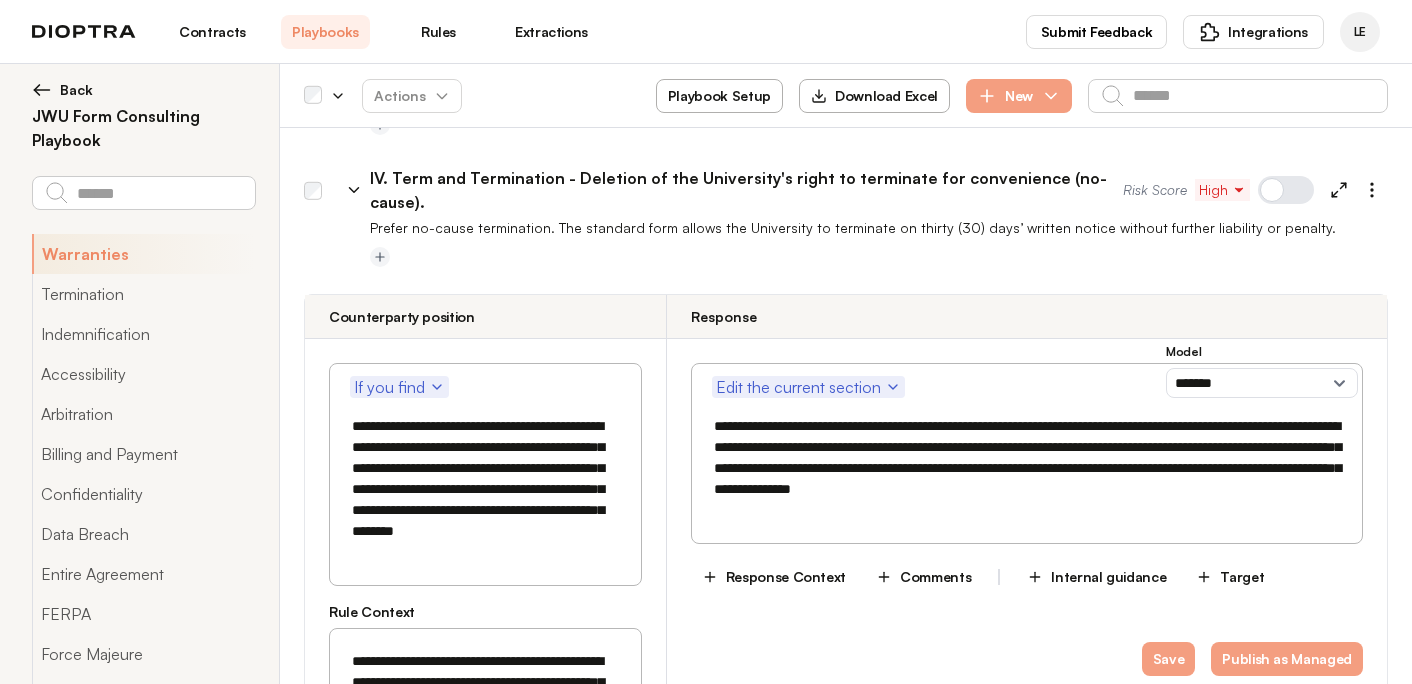drag, startPoint x: 1198, startPoint y: 468, endPoint x: 930, endPoint y: 461, distance: 268.0914 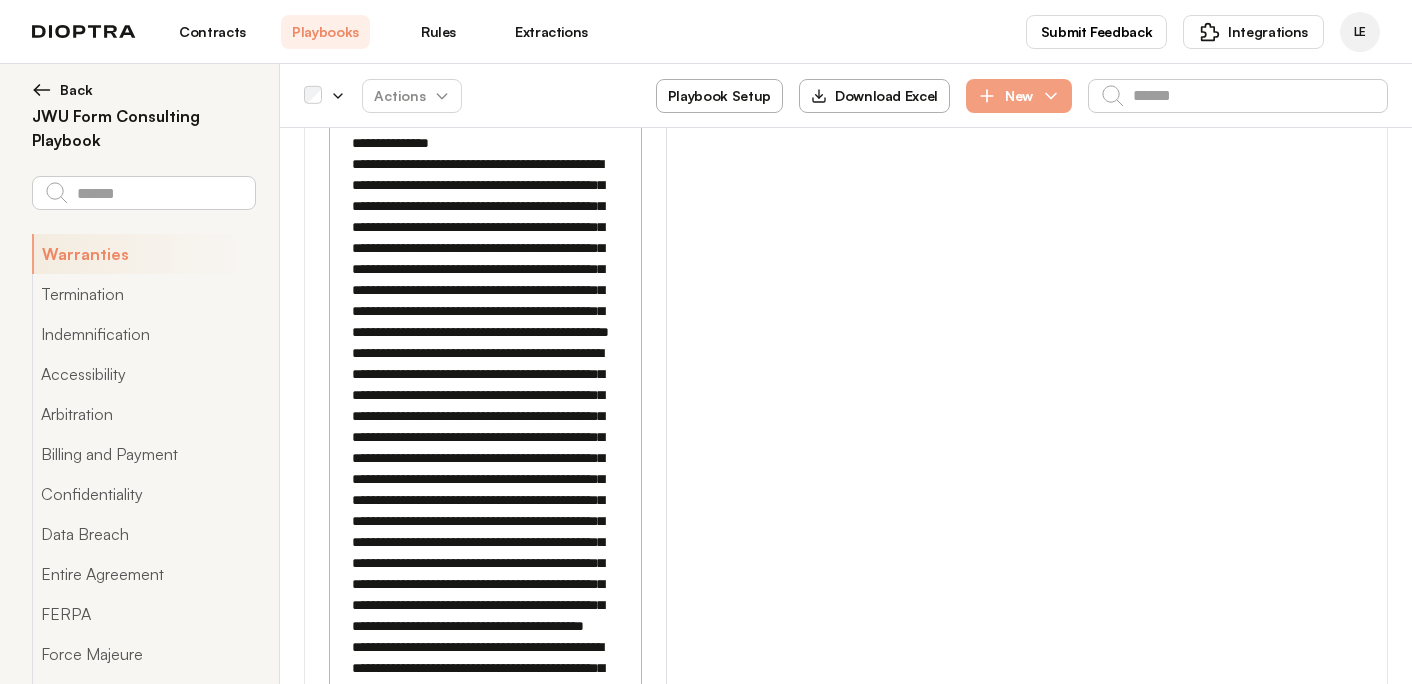 scroll, scrollTop: 1571, scrollLeft: 0, axis: vertical 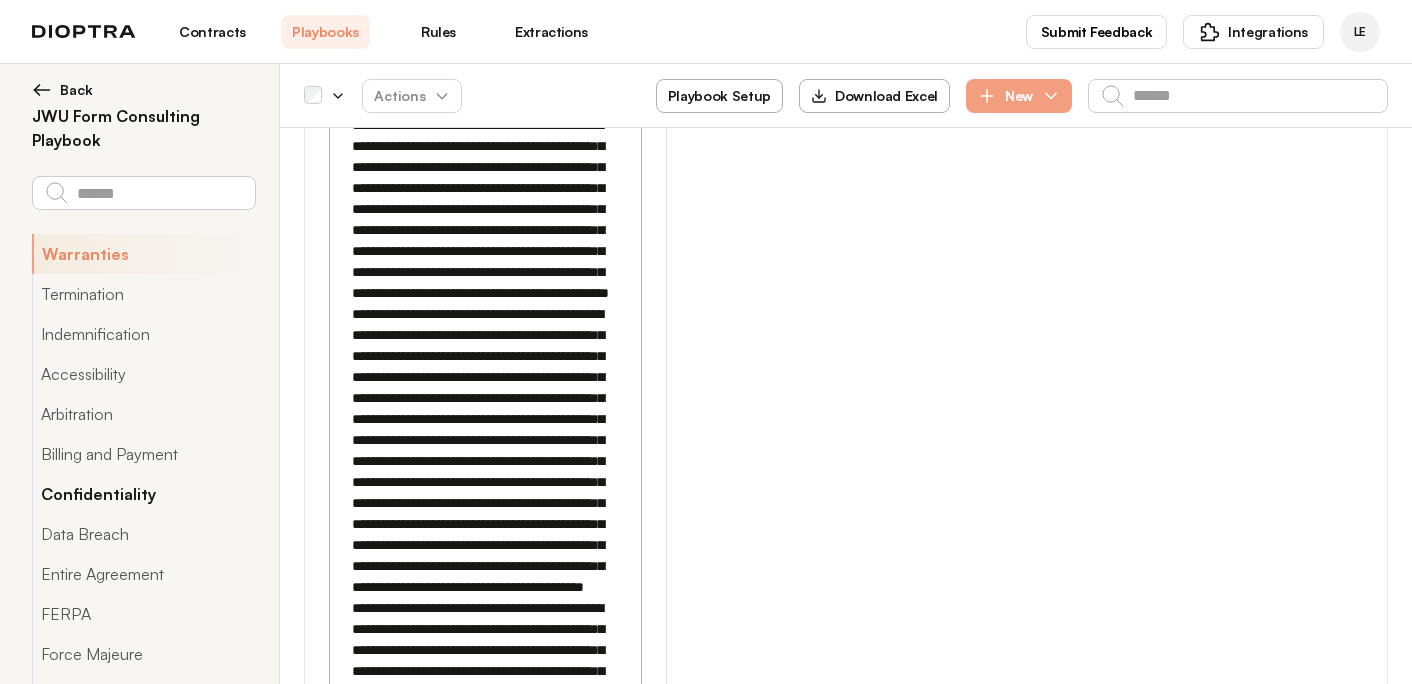 click on "Confidentiality" at bounding box center [143, 494] 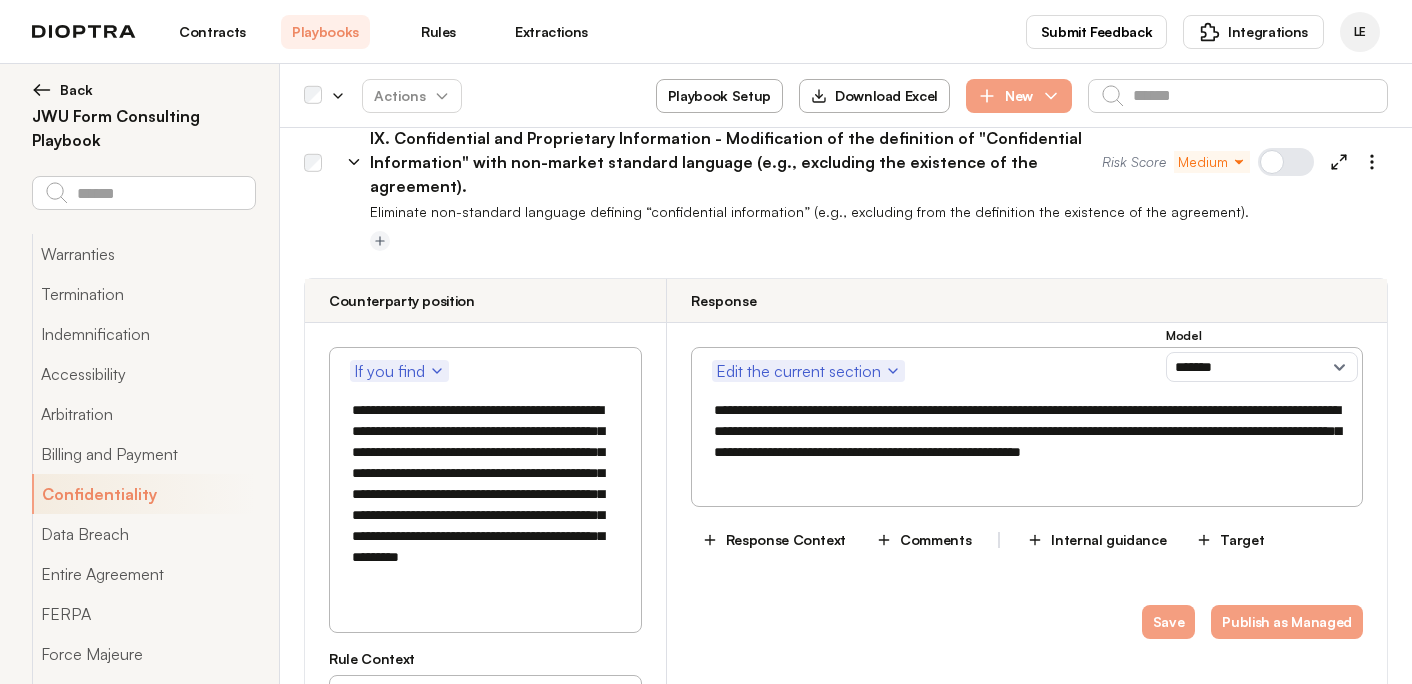 scroll, scrollTop: 4541, scrollLeft: 0, axis: vertical 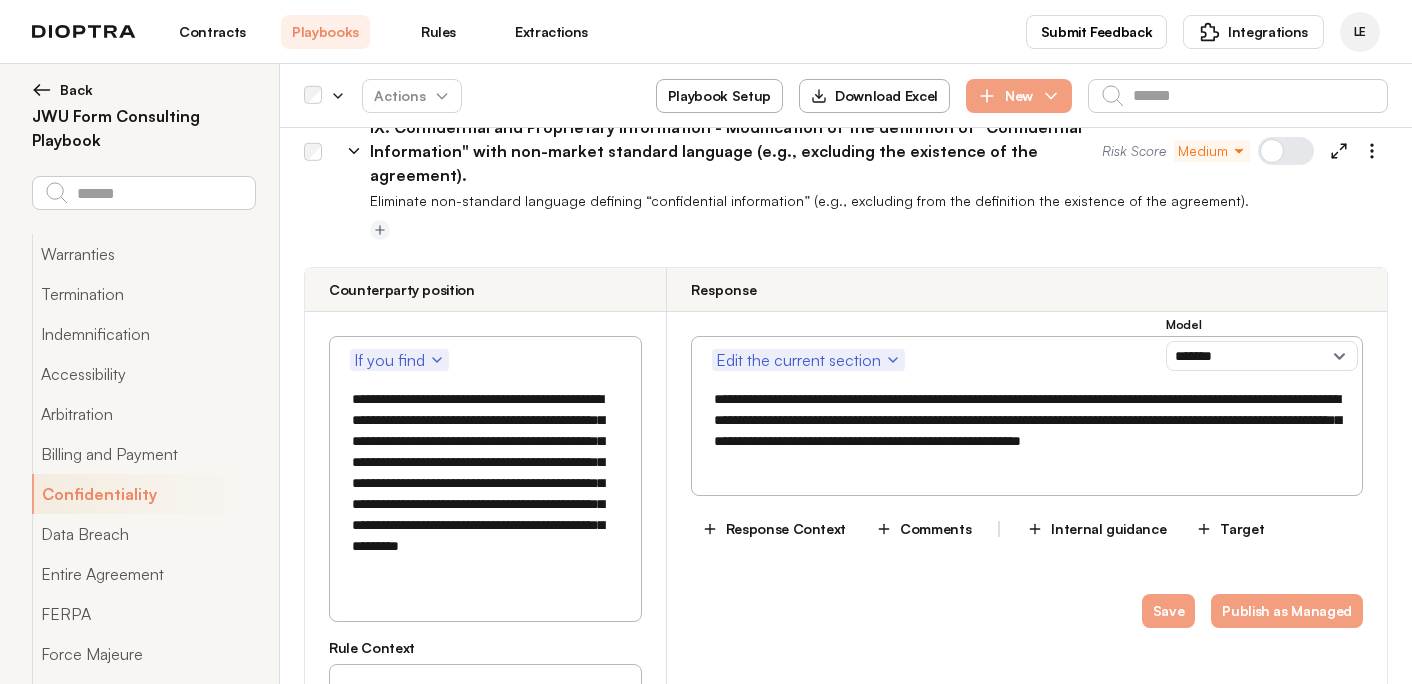 click on "**********" at bounding box center (1027, 431) 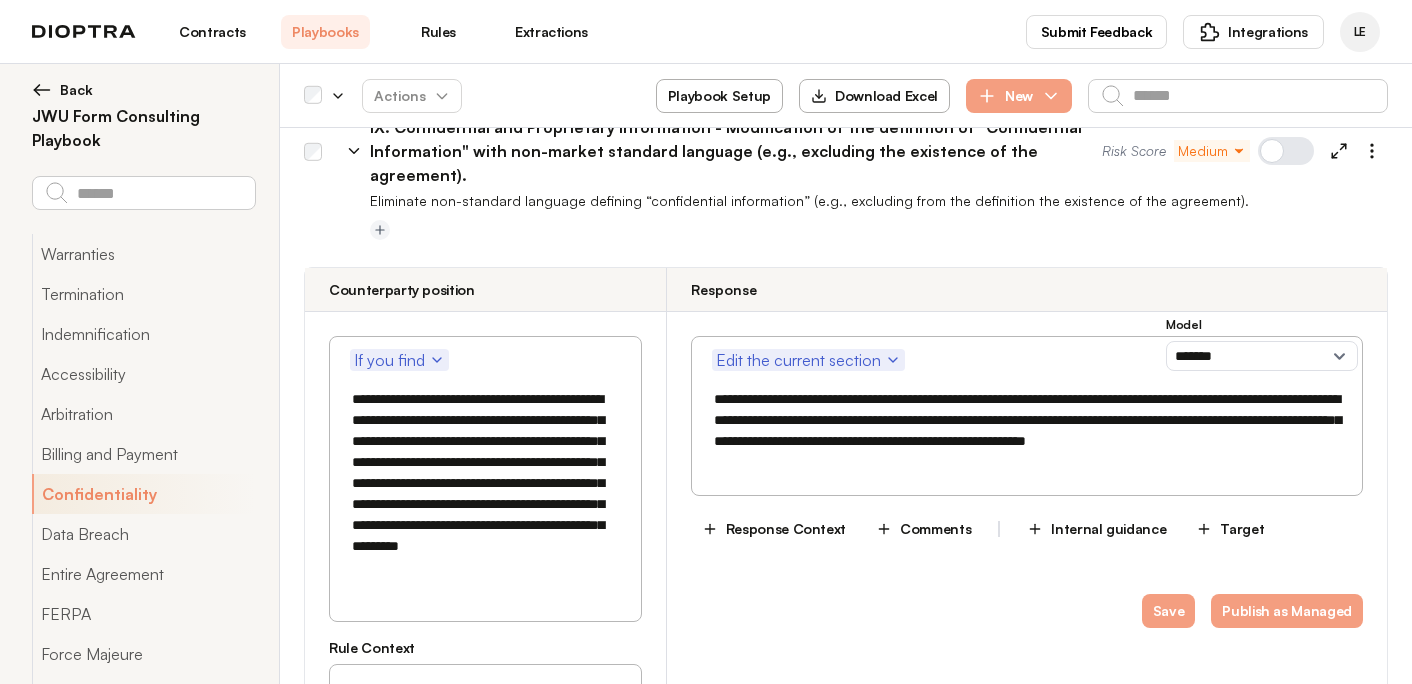 paste on "**********" 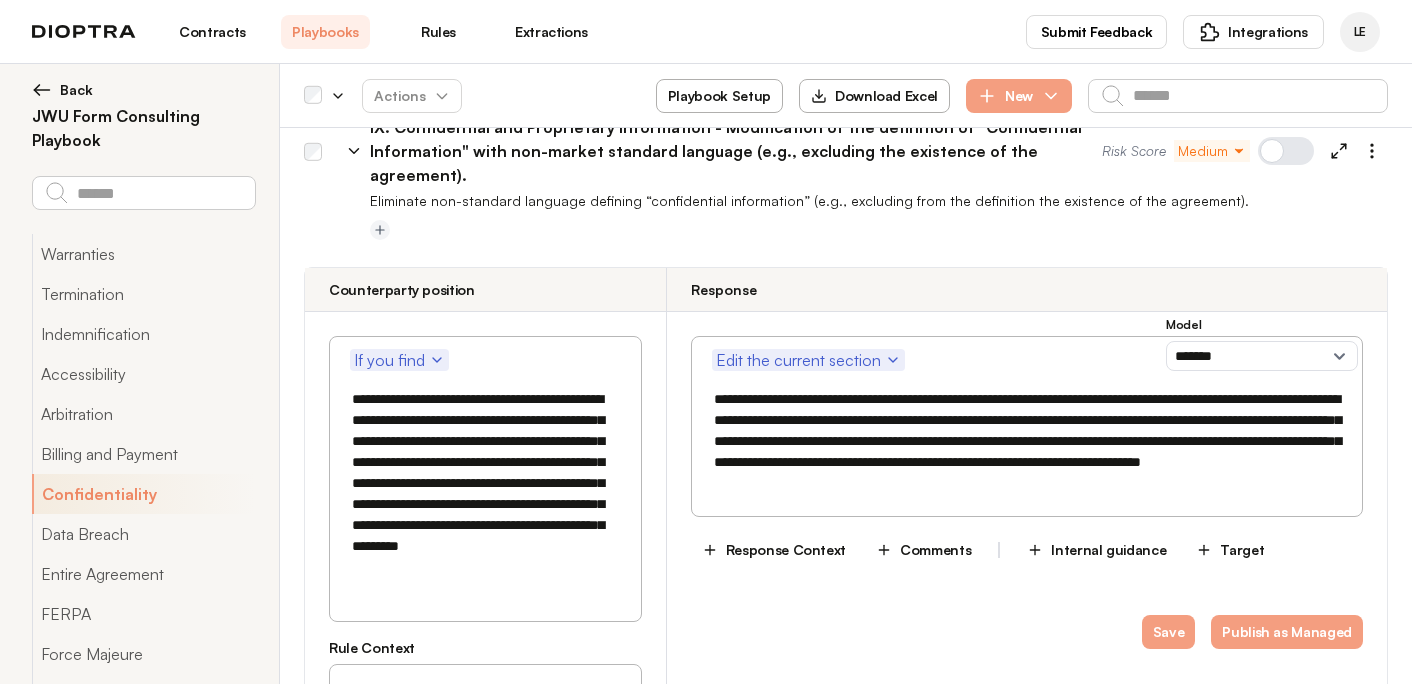 click on "**********" at bounding box center (1027, 441) 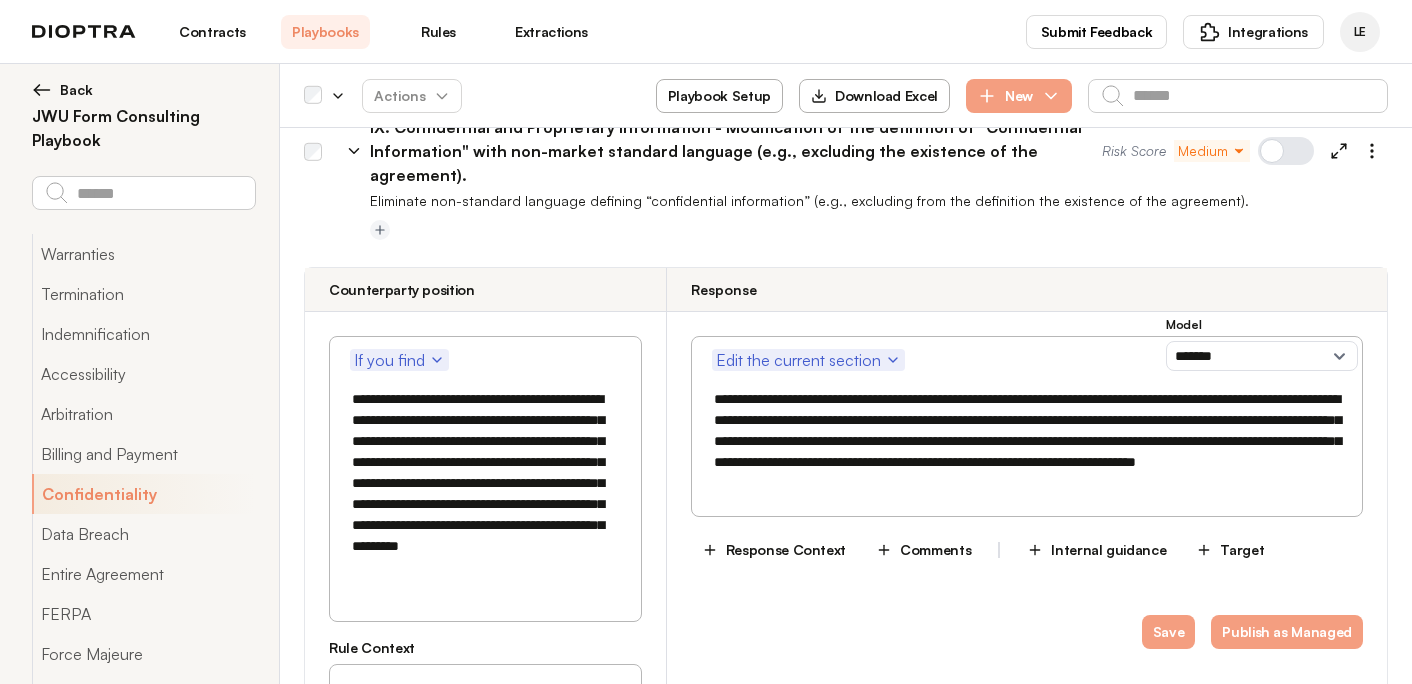 drag, startPoint x: 1117, startPoint y: 202, endPoint x: 783, endPoint y: 246, distance: 336.88574 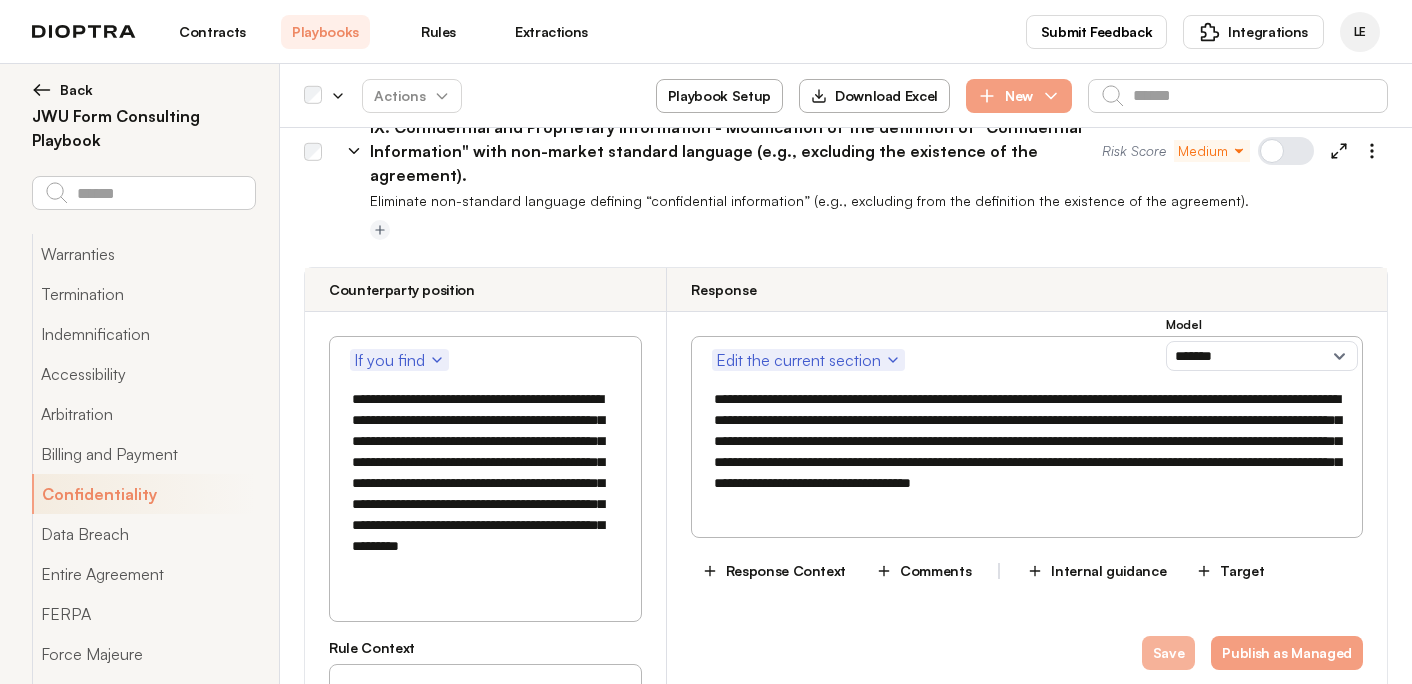 type on "**********" 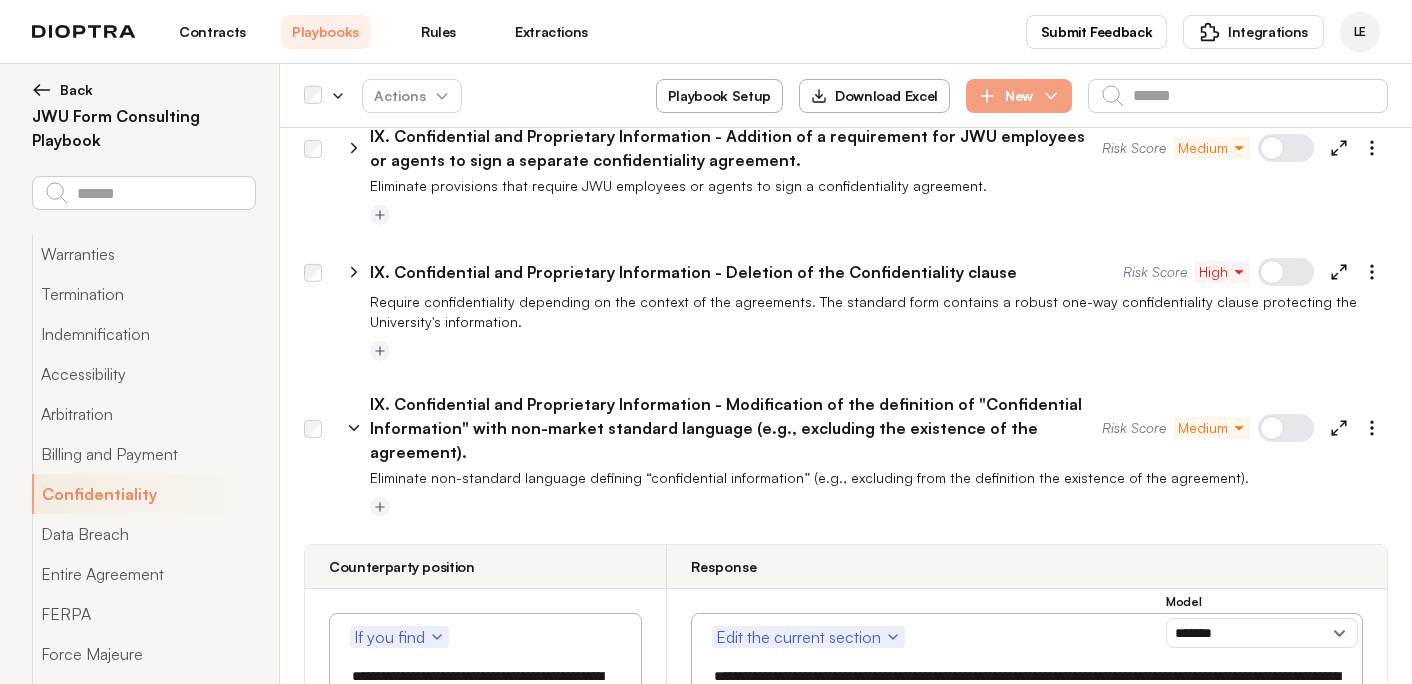 scroll, scrollTop: 4212, scrollLeft: 0, axis: vertical 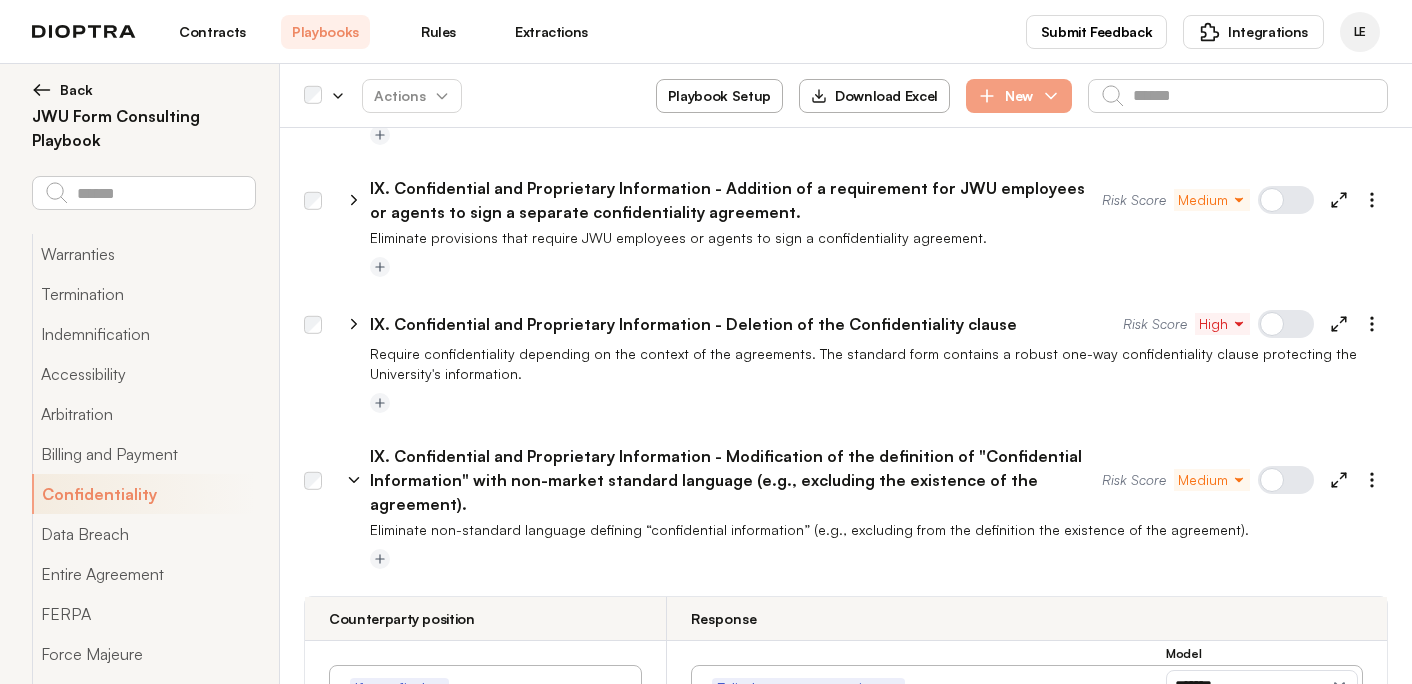 click 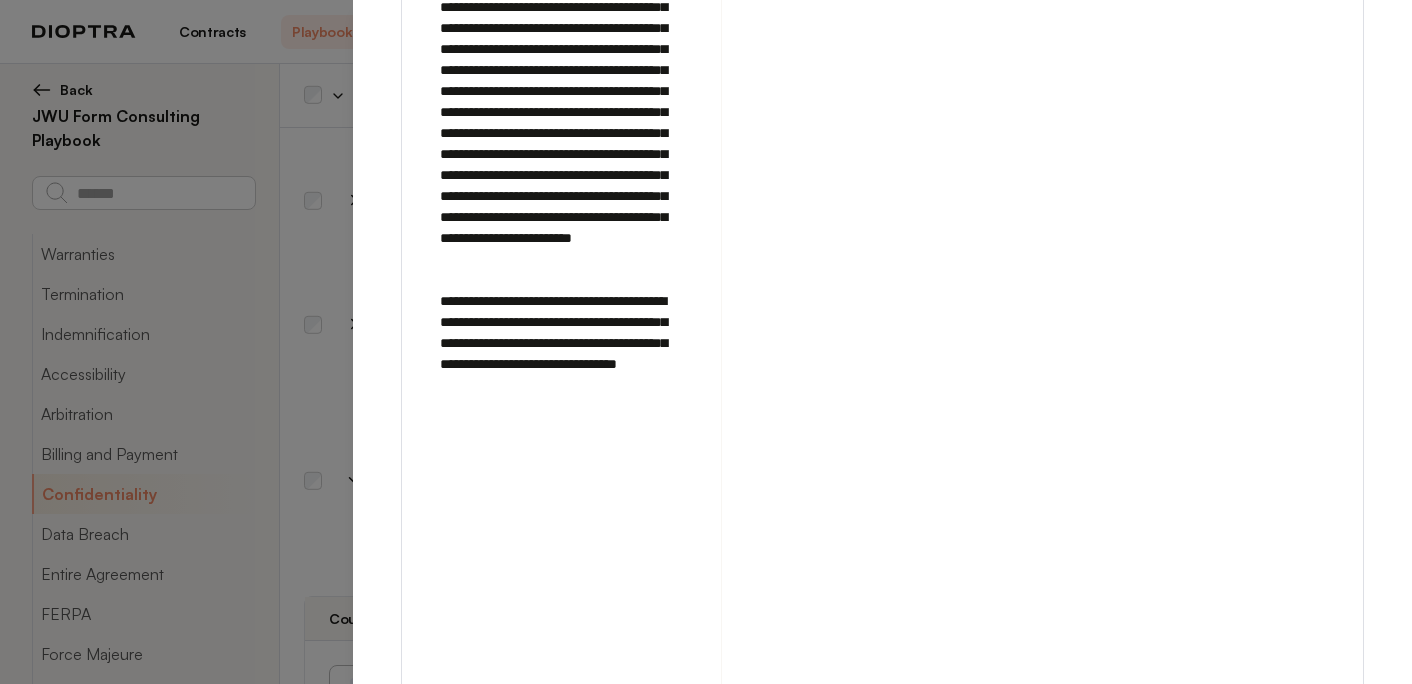scroll, scrollTop: 3023, scrollLeft: 0, axis: vertical 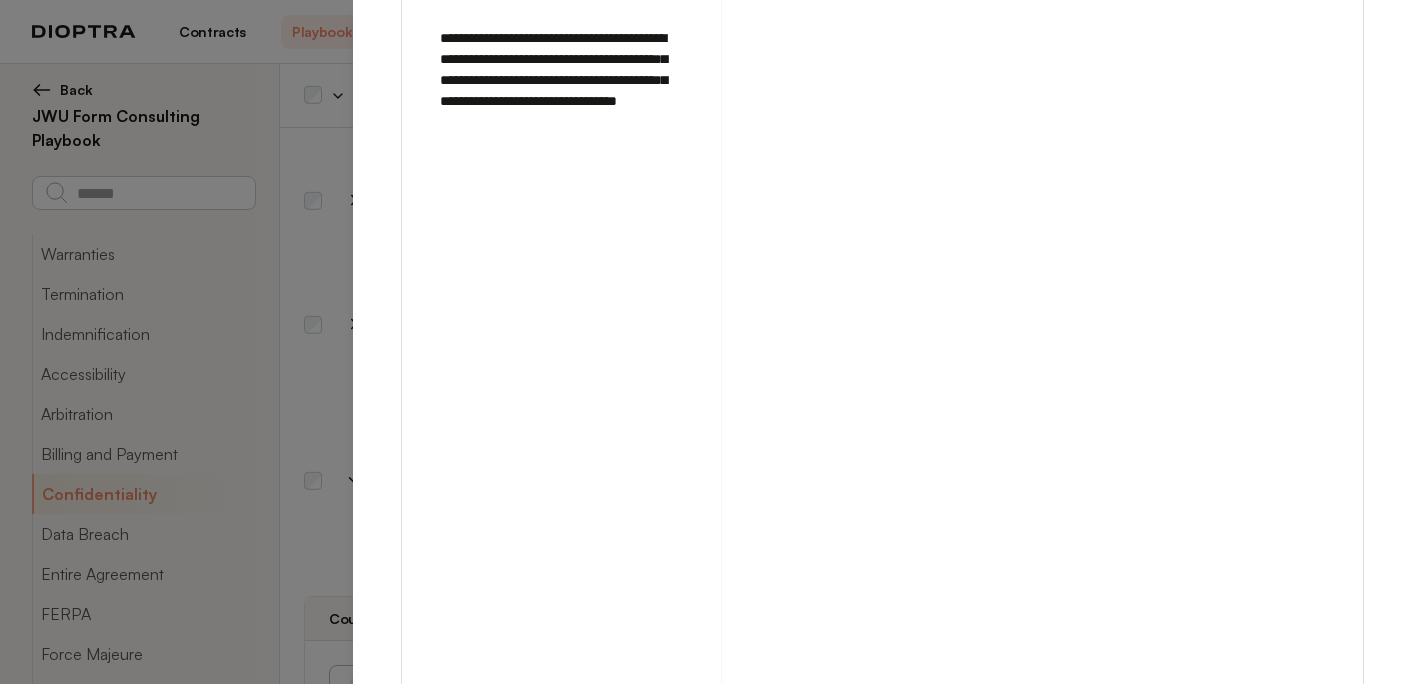 click 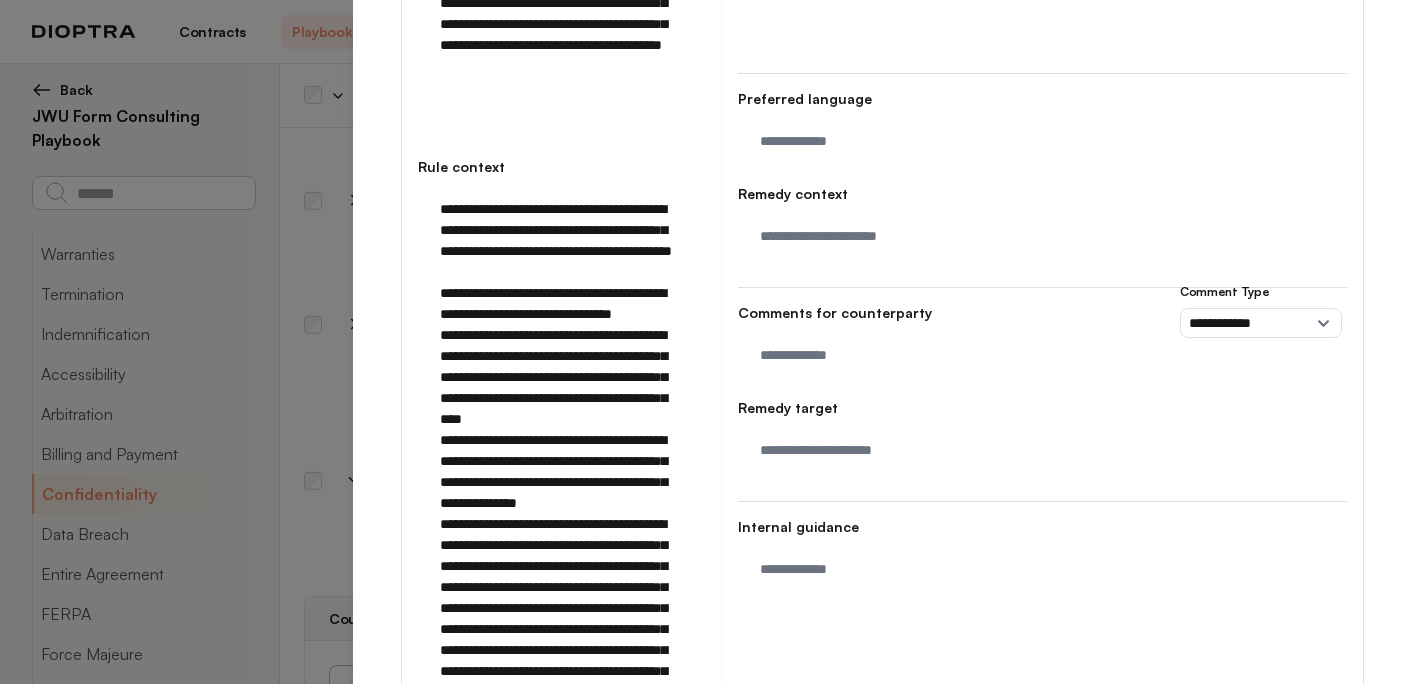 scroll, scrollTop: 0, scrollLeft: 0, axis: both 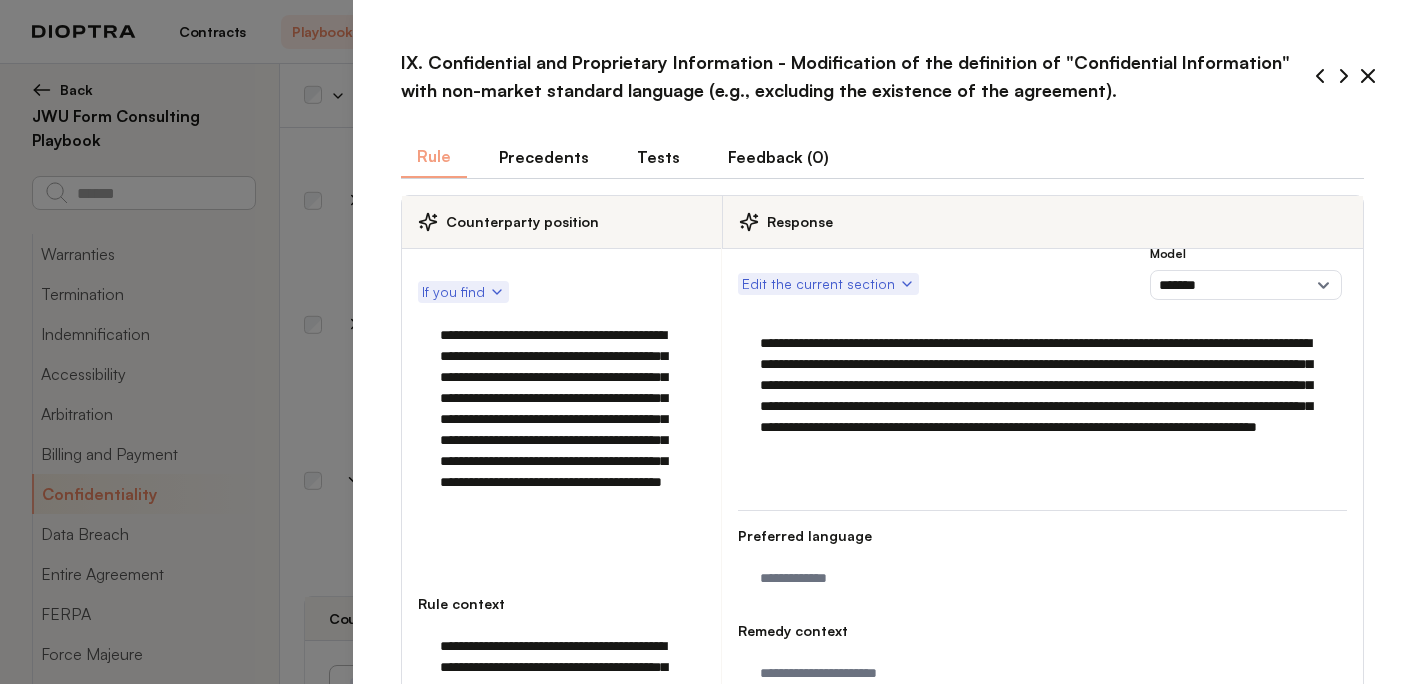 click on "Tests" at bounding box center (658, 157) 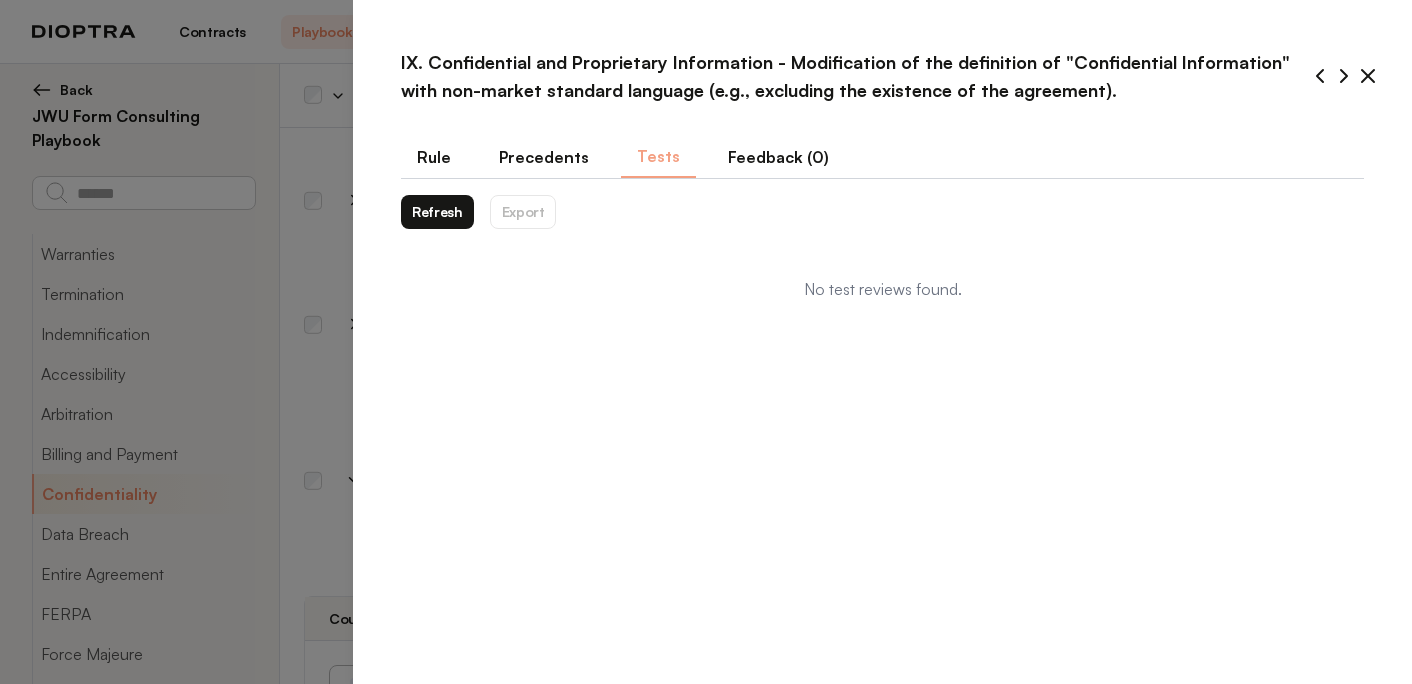 click on "Refresh" at bounding box center [437, 212] 